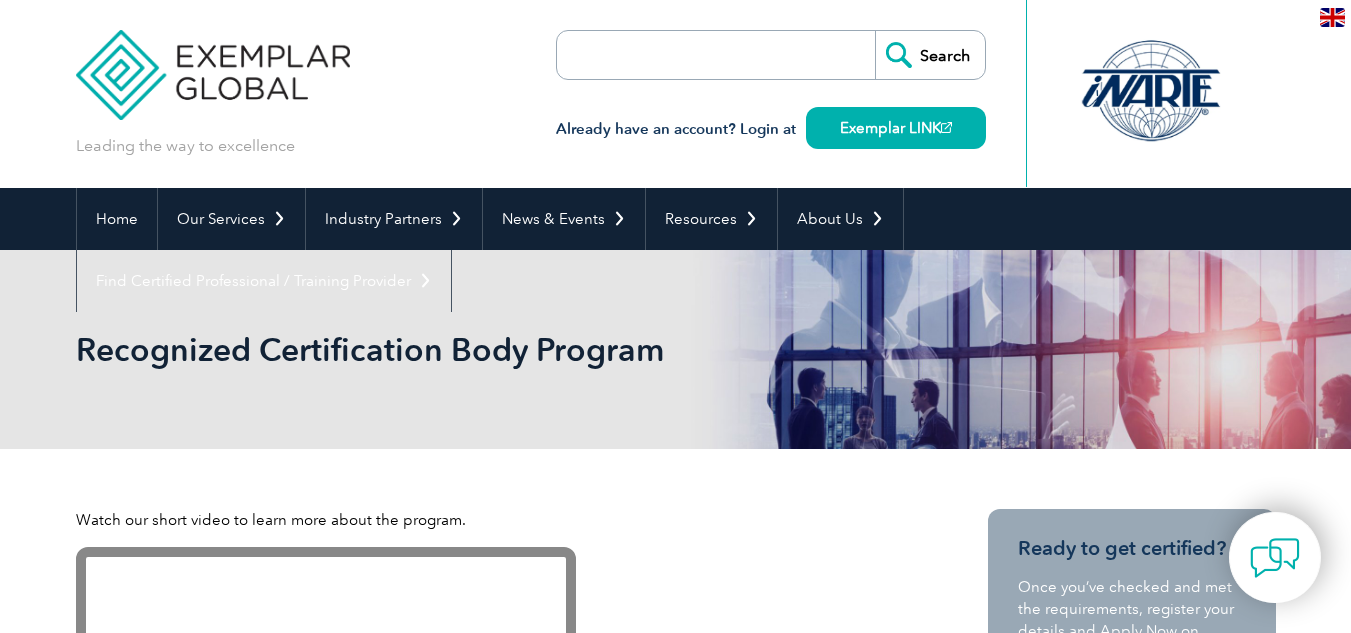 scroll, scrollTop: 0, scrollLeft: 0, axis: both 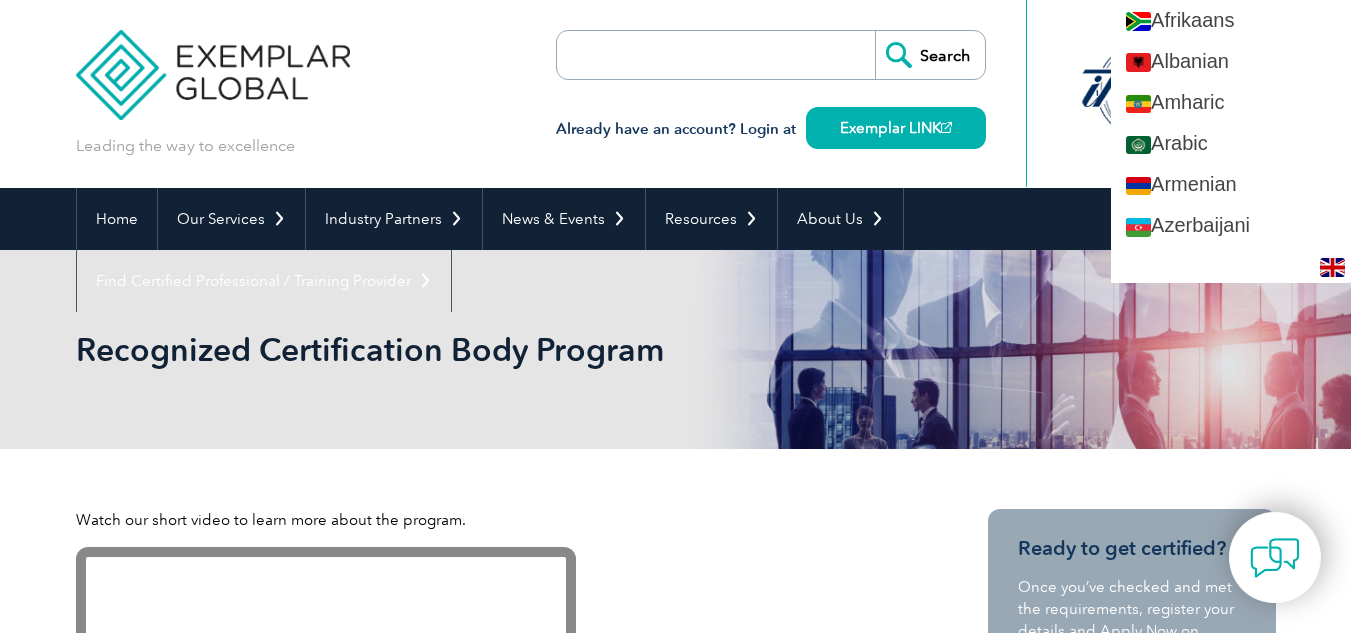 click on "Leading the way to excellence
Search" at bounding box center (676, 94) 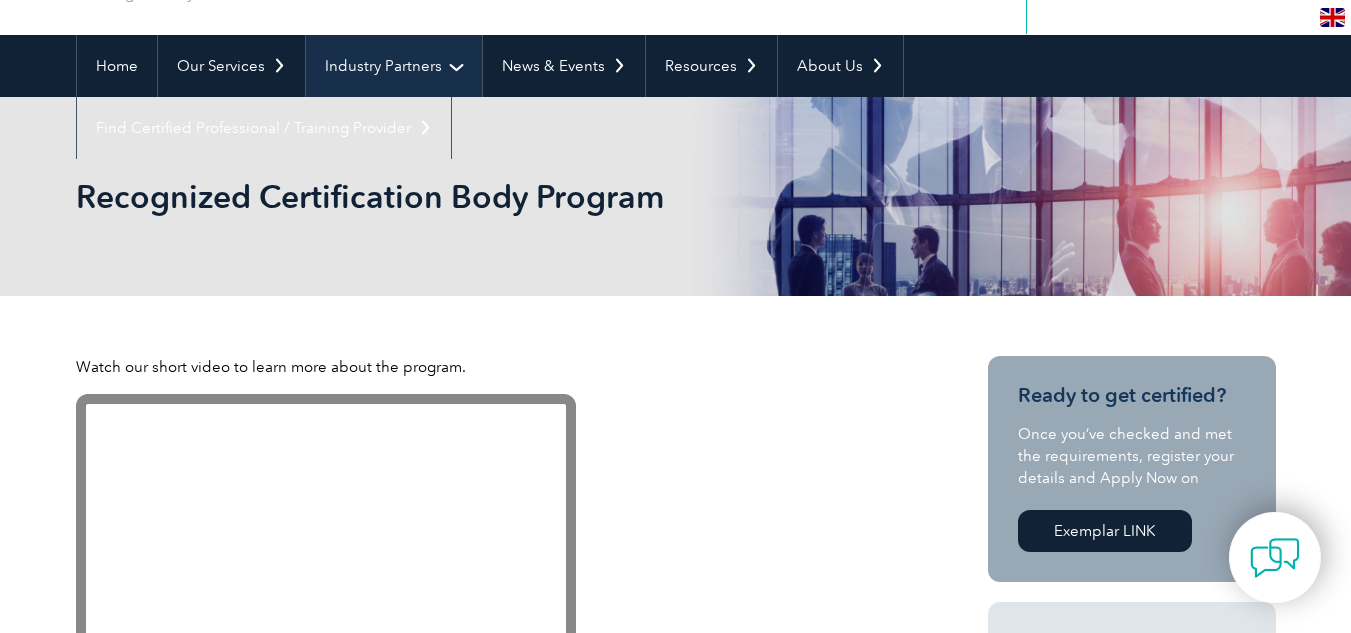 scroll, scrollTop: 0, scrollLeft: 0, axis: both 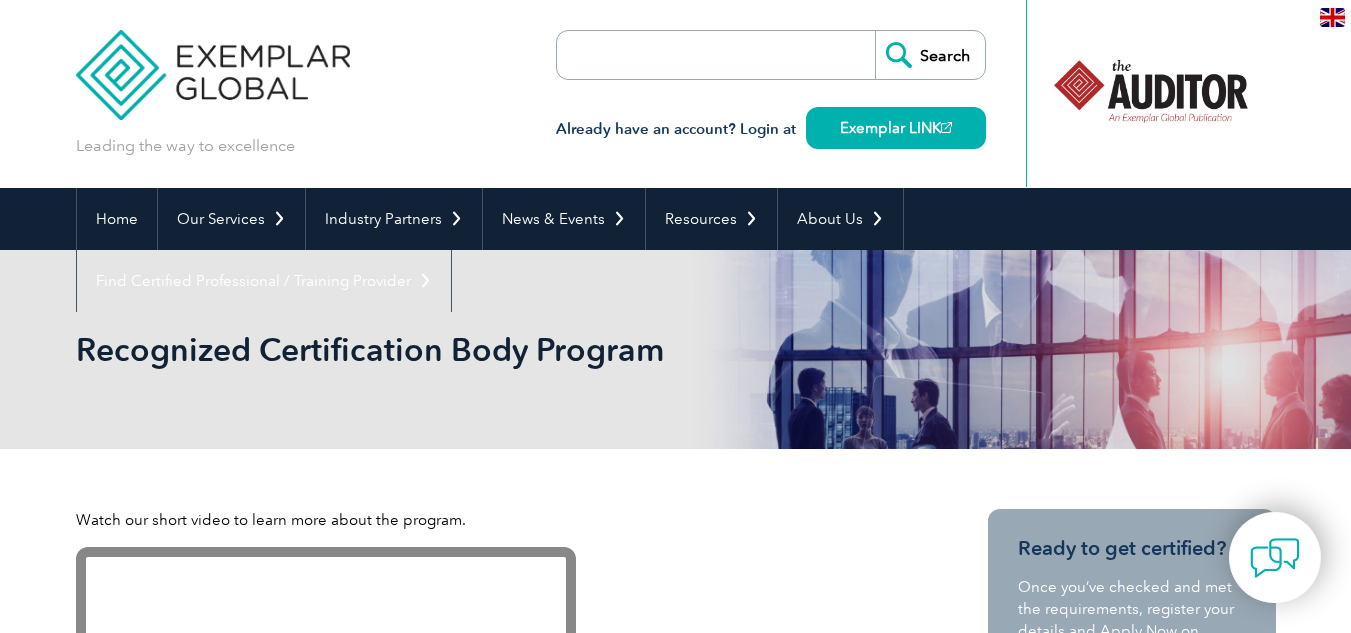 click on "Search" at bounding box center (771, 55) 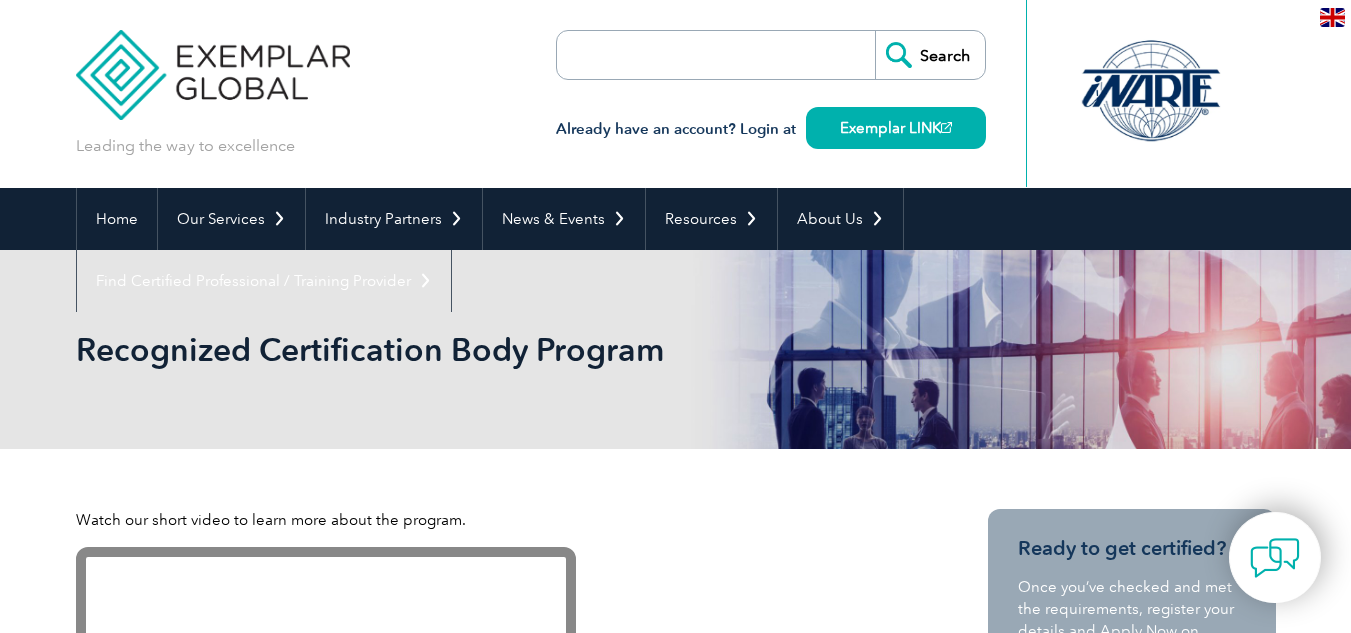 click at bounding box center (672, 55) 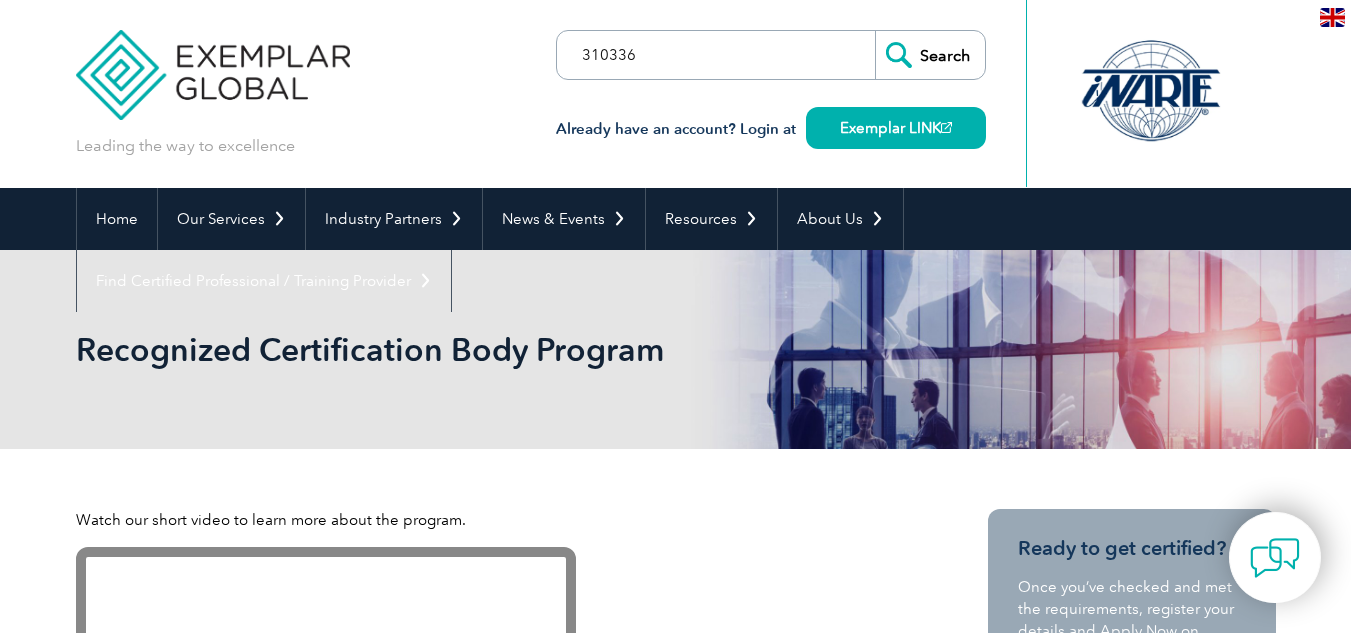 type on "310336" 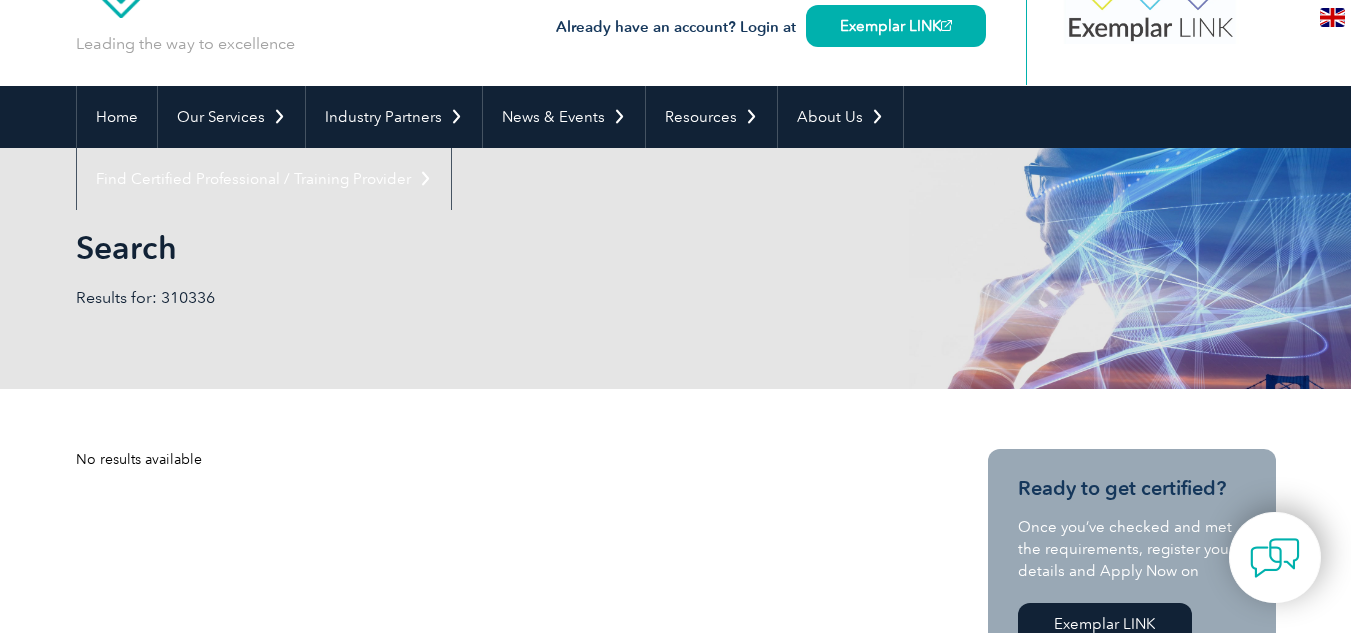 scroll, scrollTop: 0, scrollLeft: 0, axis: both 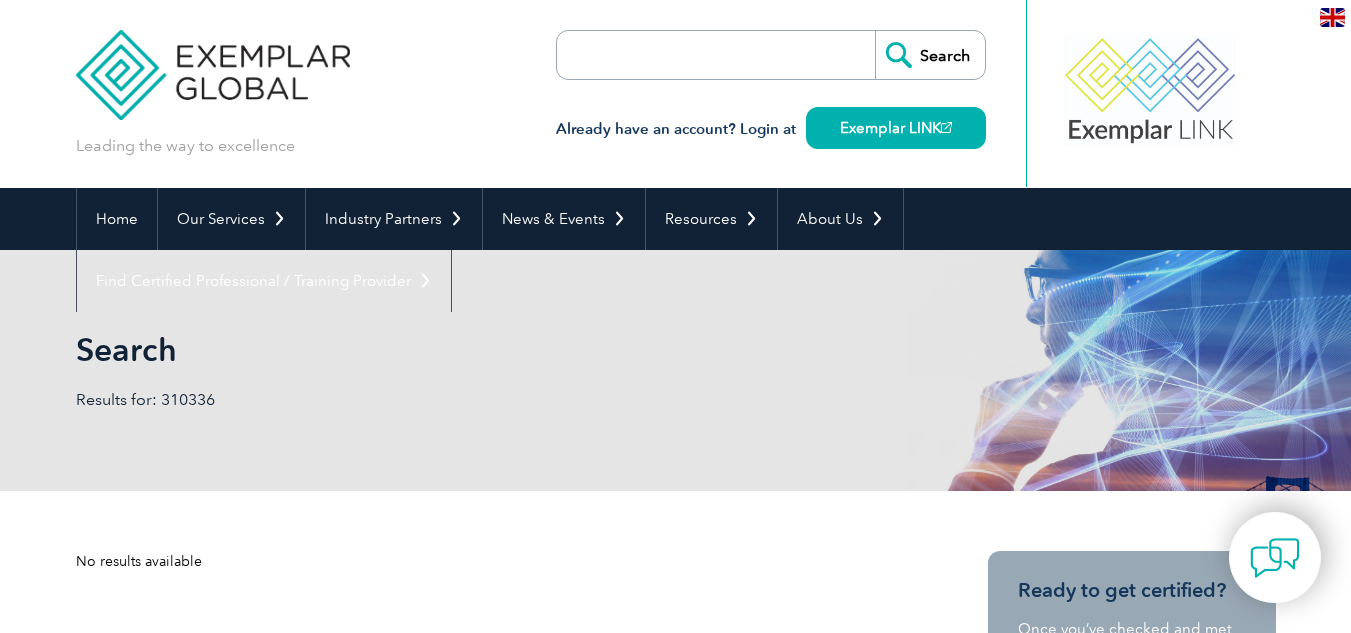 click at bounding box center (672, 55) 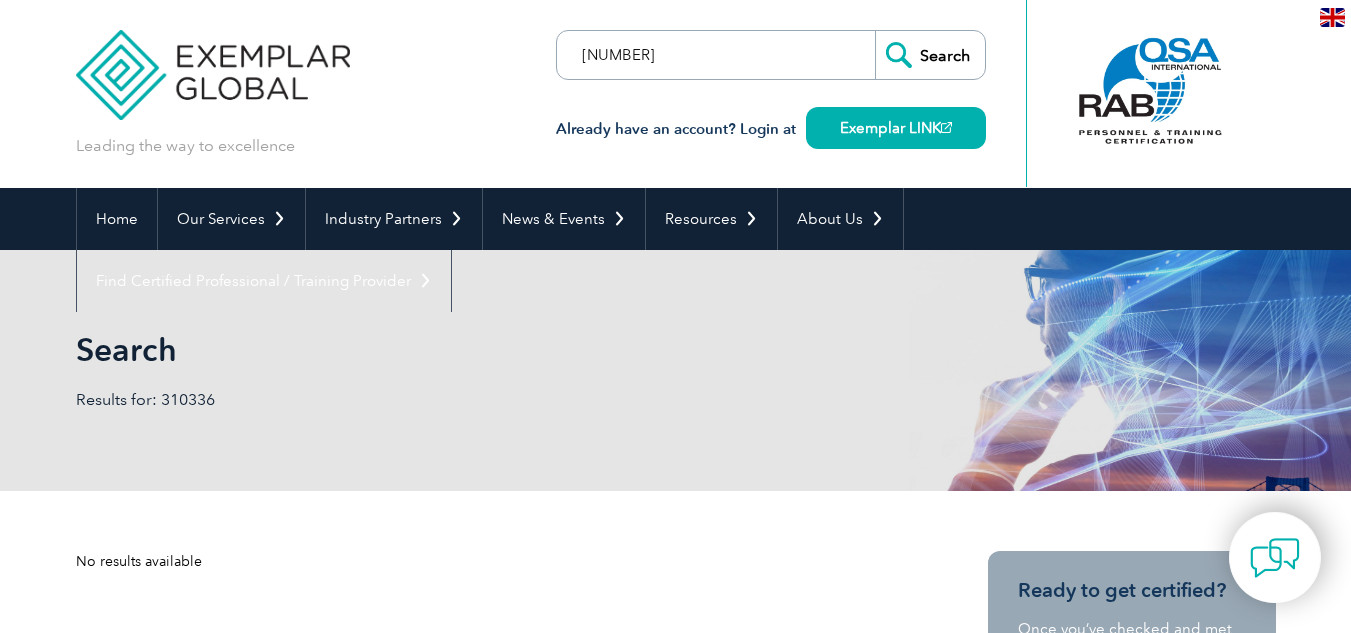 type on "290725059704" 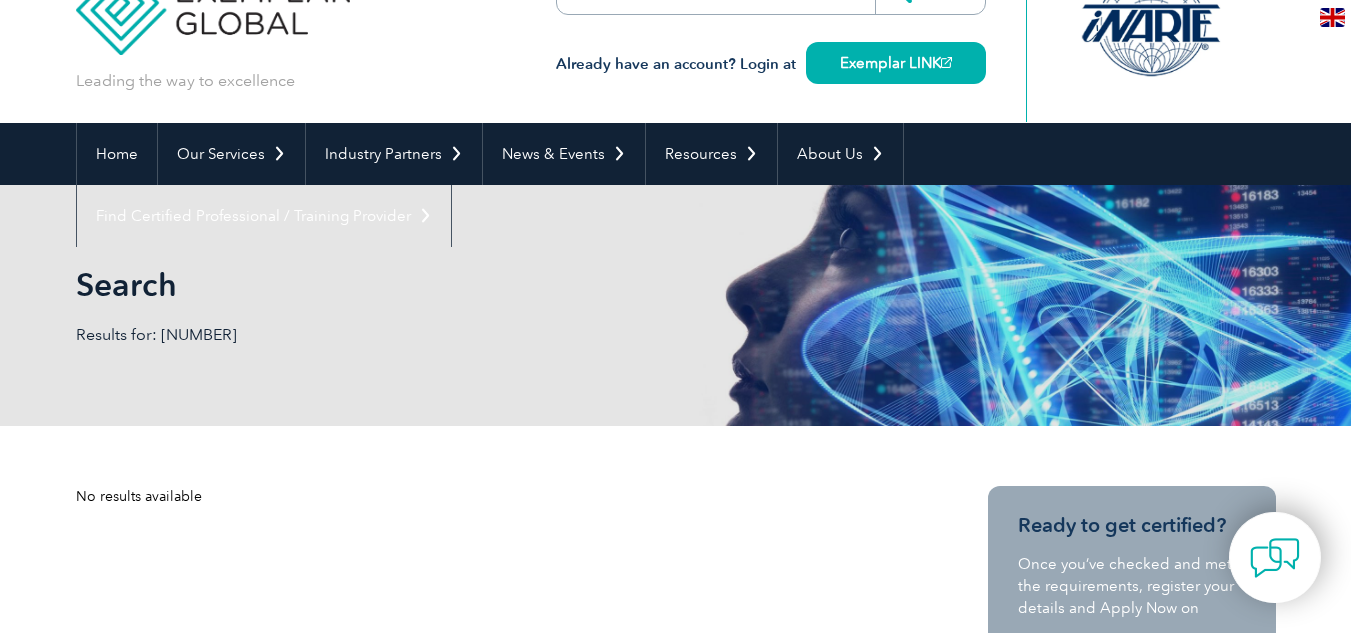 scroll, scrollTop: 100, scrollLeft: 0, axis: vertical 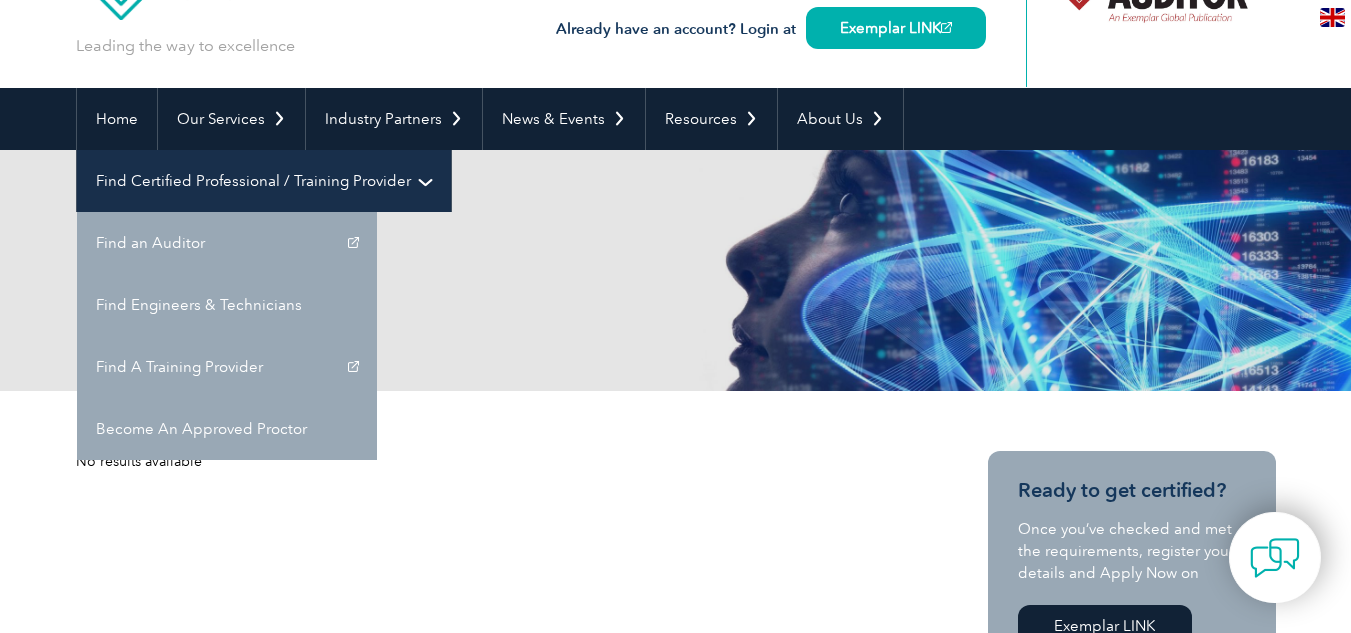 click on "Find Certified Professional / Training Provider" at bounding box center (264, 181) 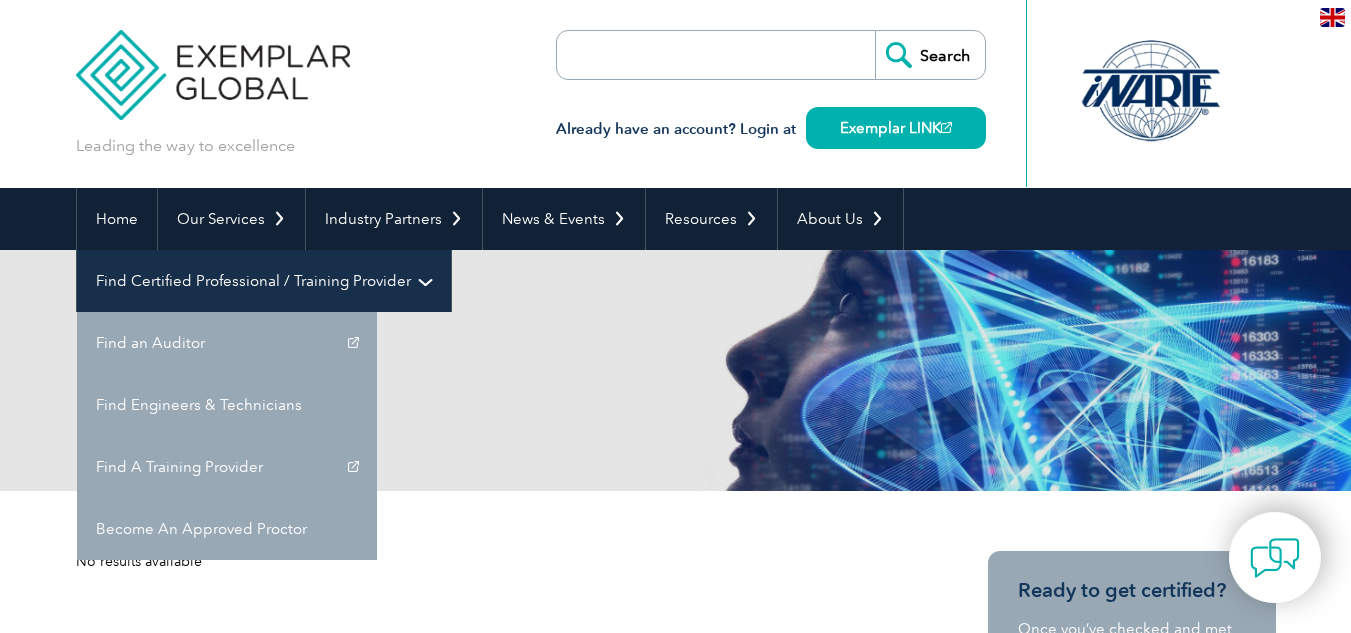 click on "Find Certified Professional / Training Provider" at bounding box center (264, 281) 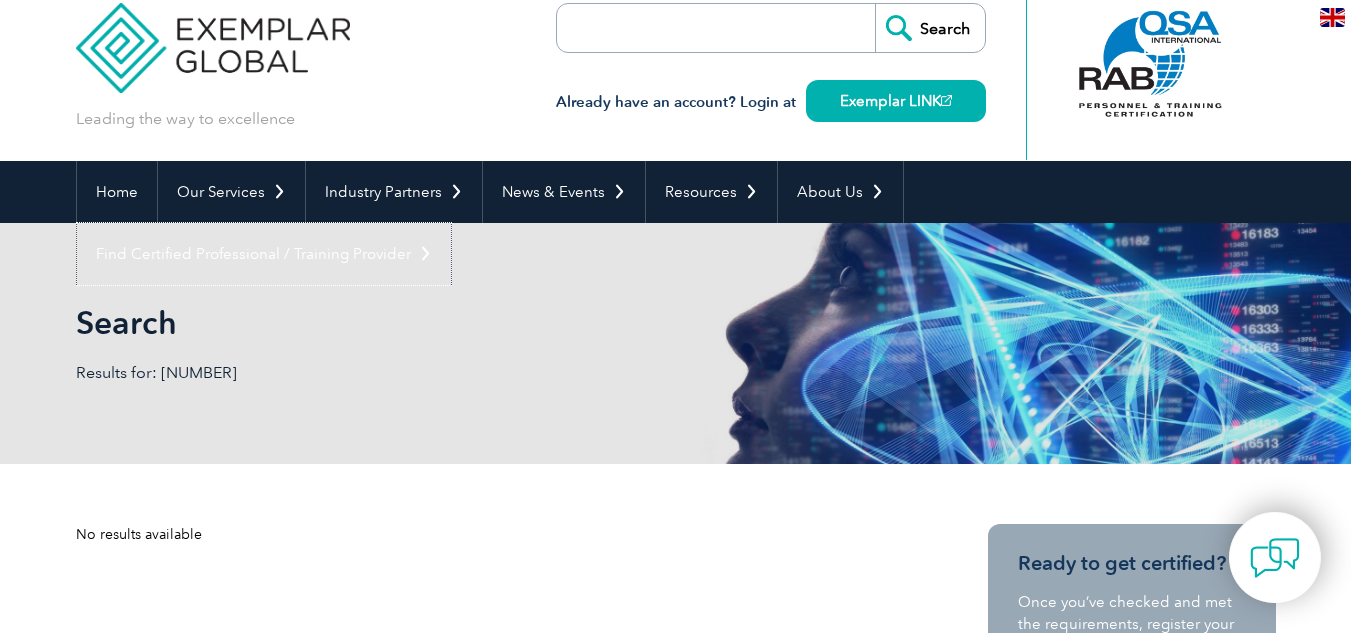 scroll, scrollTop: 0, scrollLeft: 0, axis: both 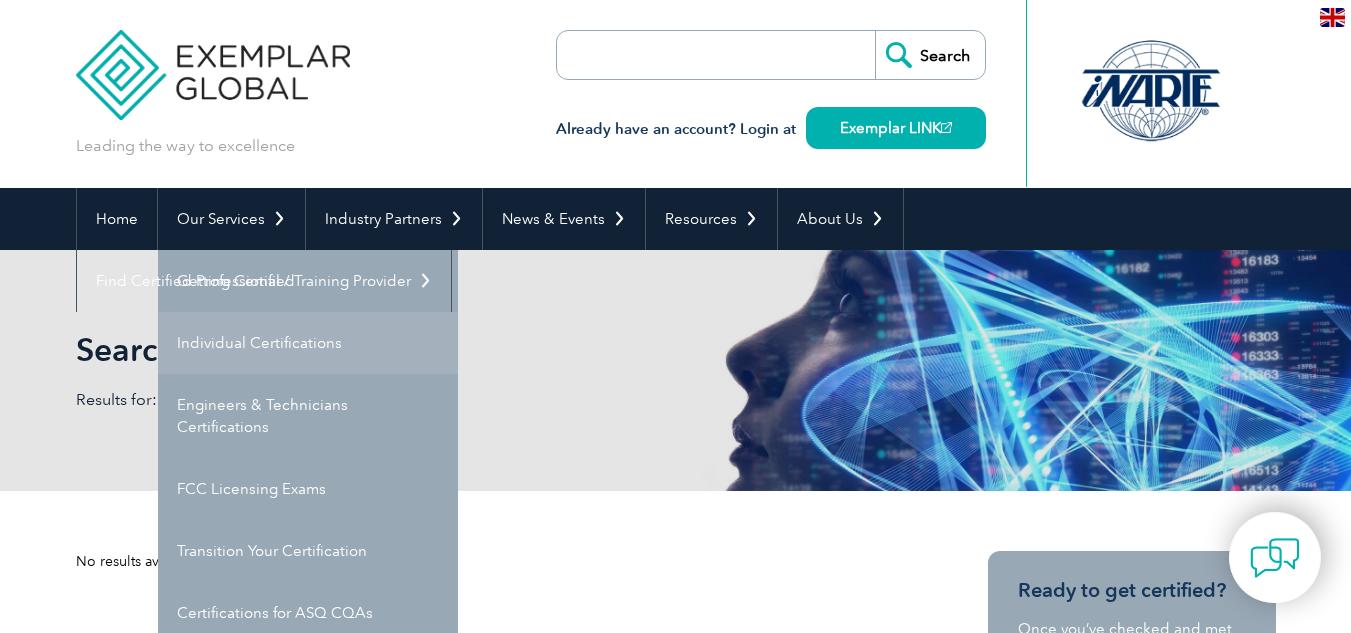 click on "Individual Certifications" at bounding box center [308, 343] 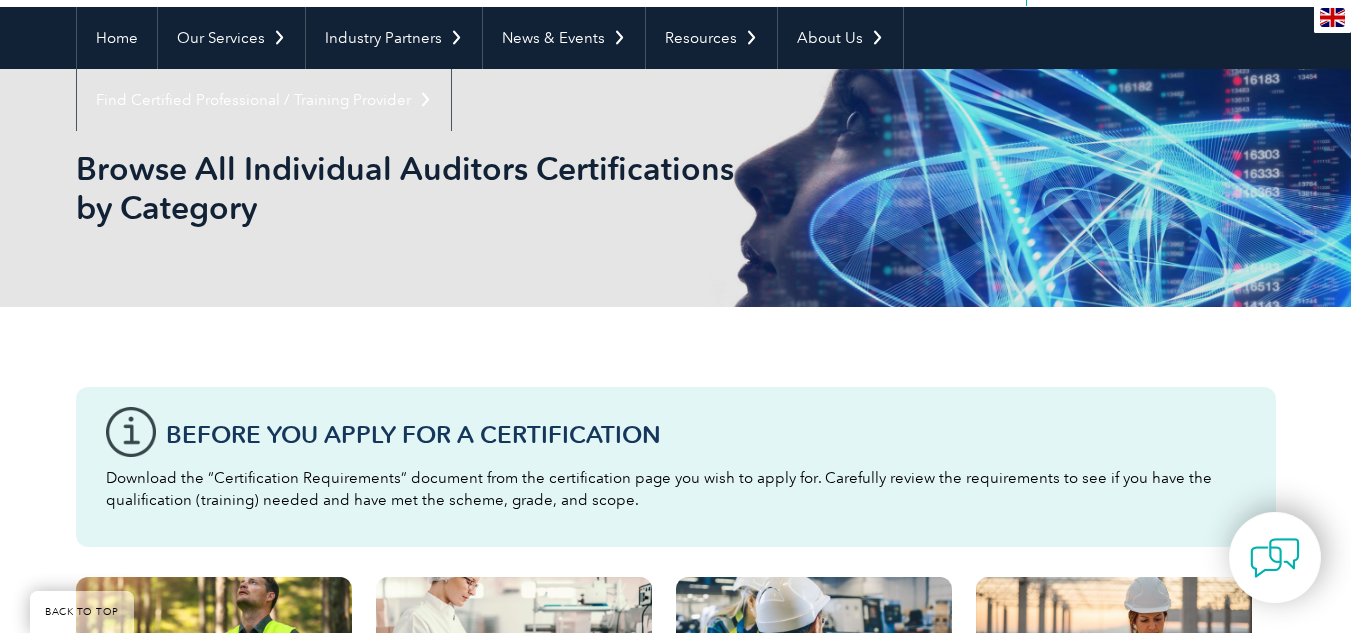 scroll, scrollTop: 0, scrollLeft: 0, axis: both 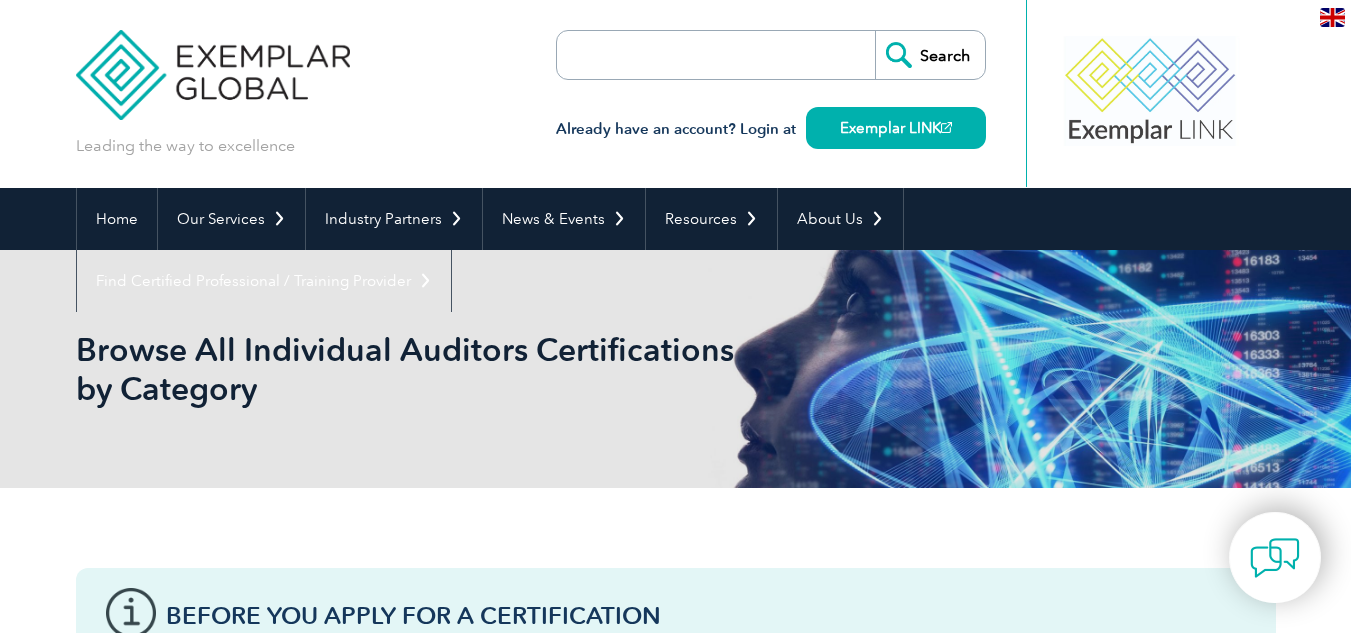 click at bounding box center [672, 55] 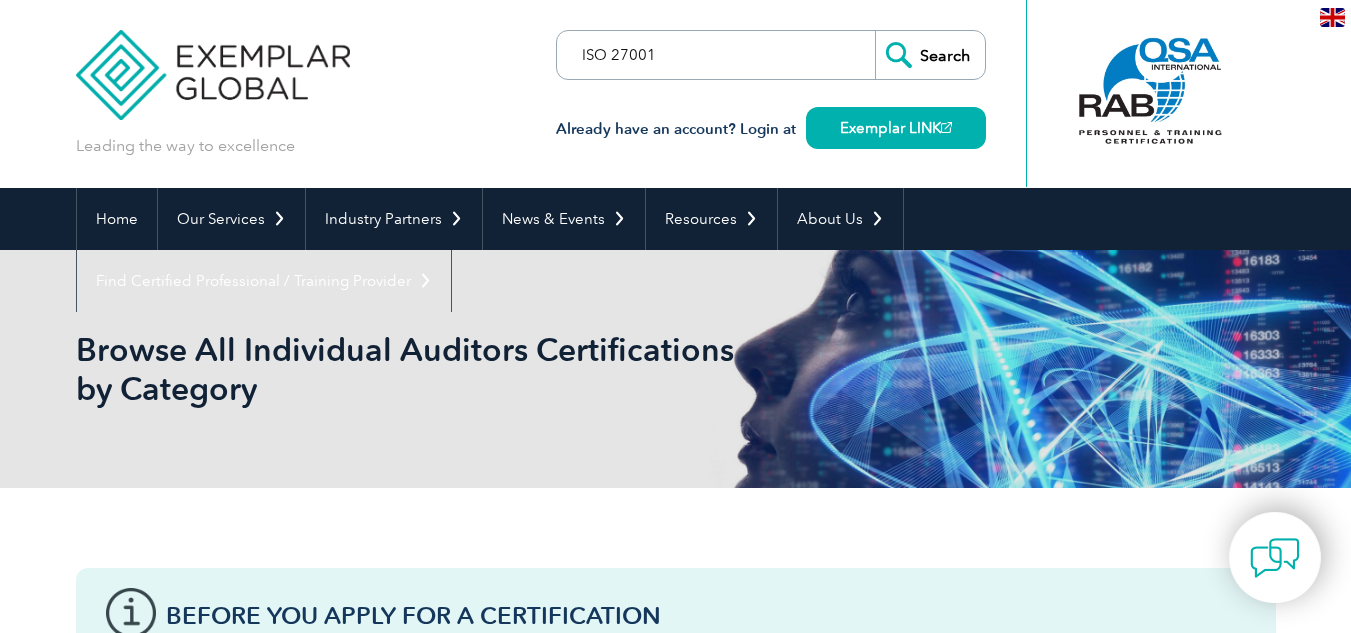 type on "ISO 27001" 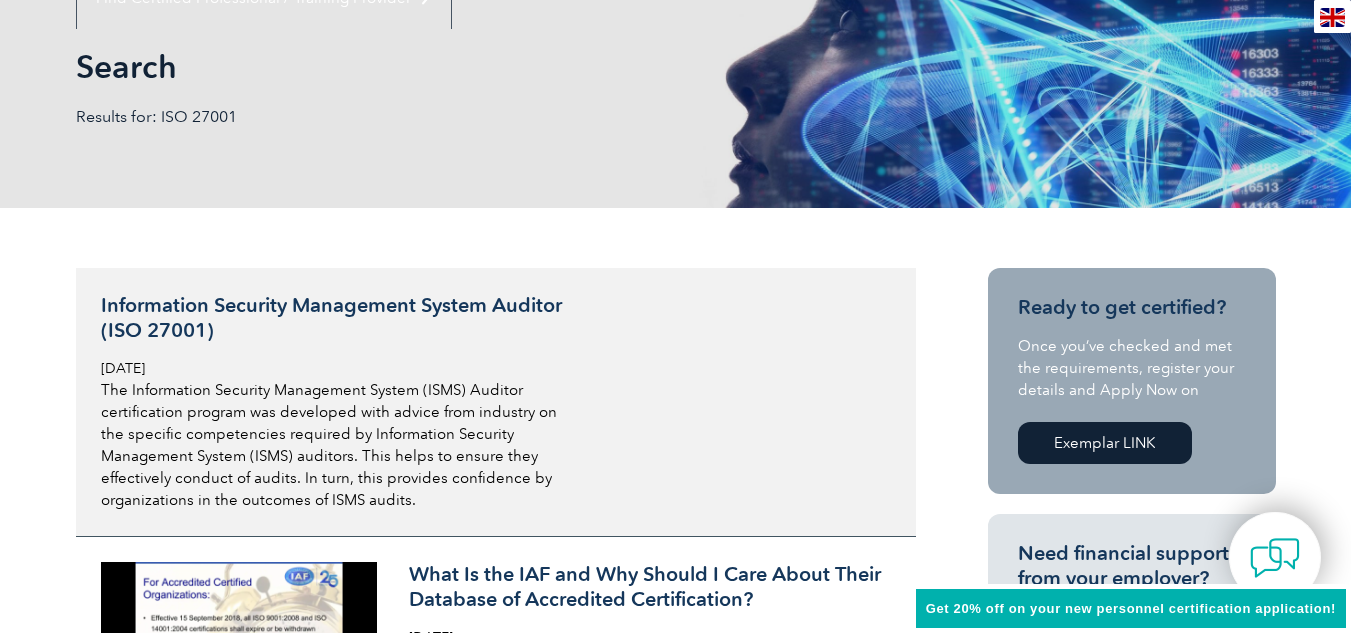 scroll, scrollTop: 300, scrollLeft: 0, axis: vertical 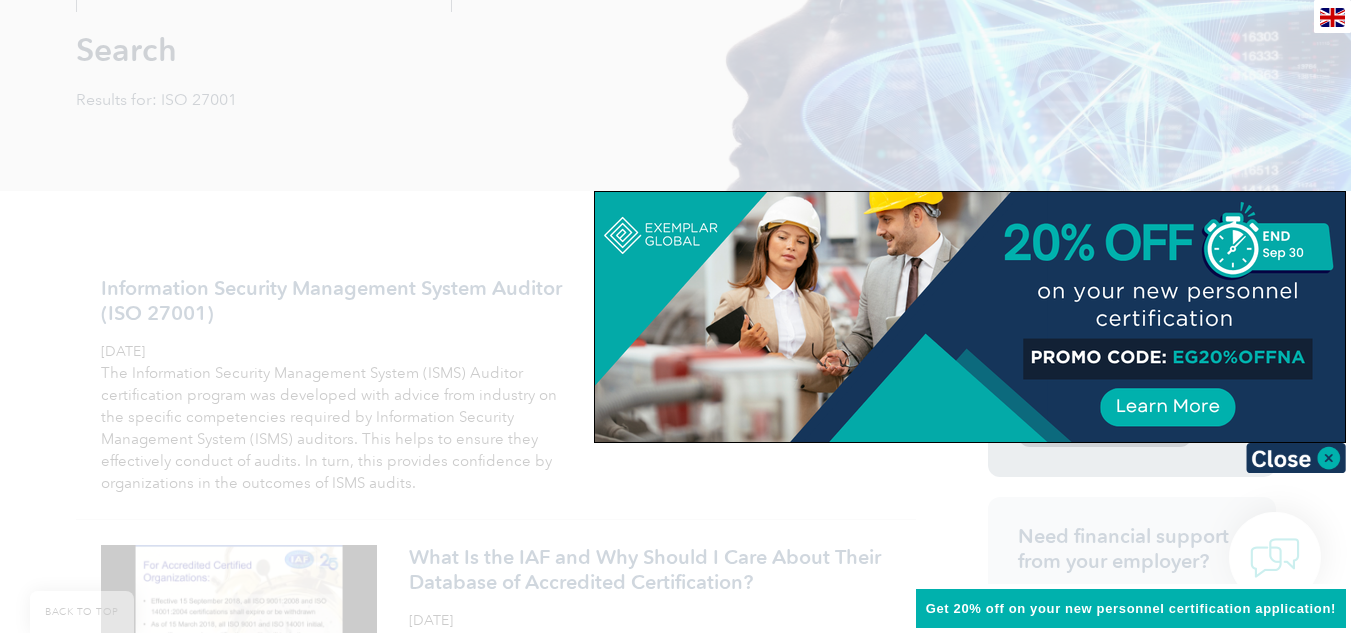 click at bounding box center [1296, 458] 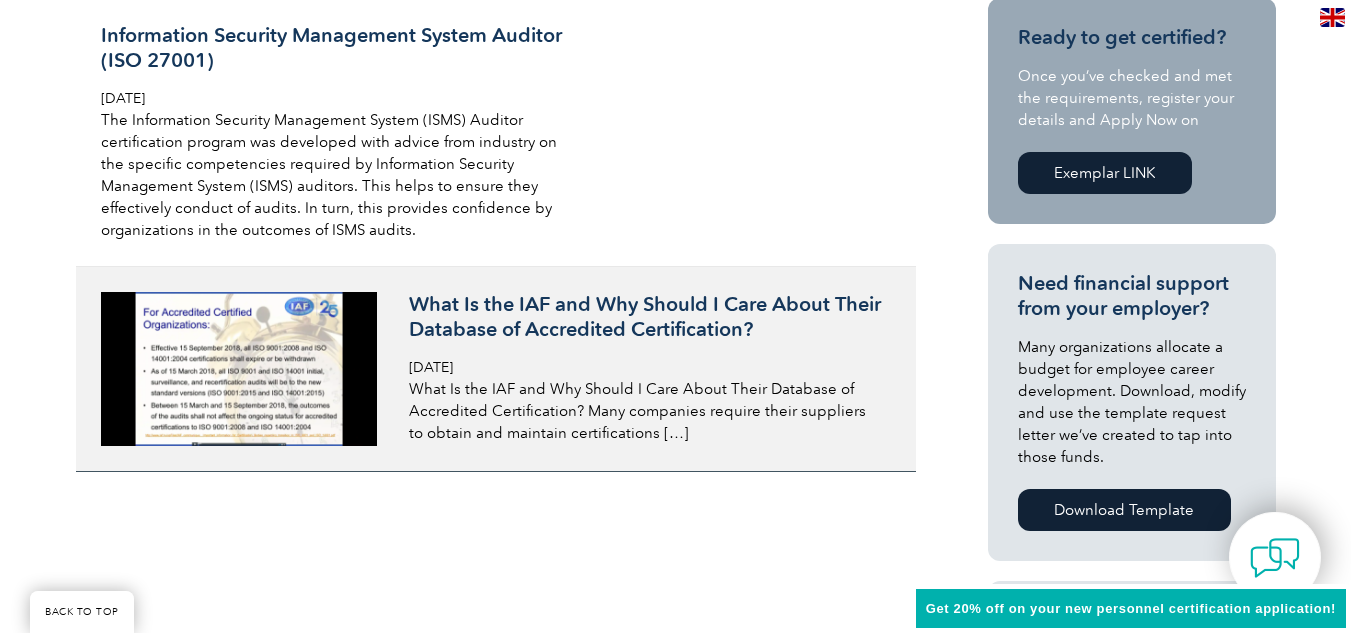 scroll, scrollTop: 200, scrollLeft: 0, axis: vertical 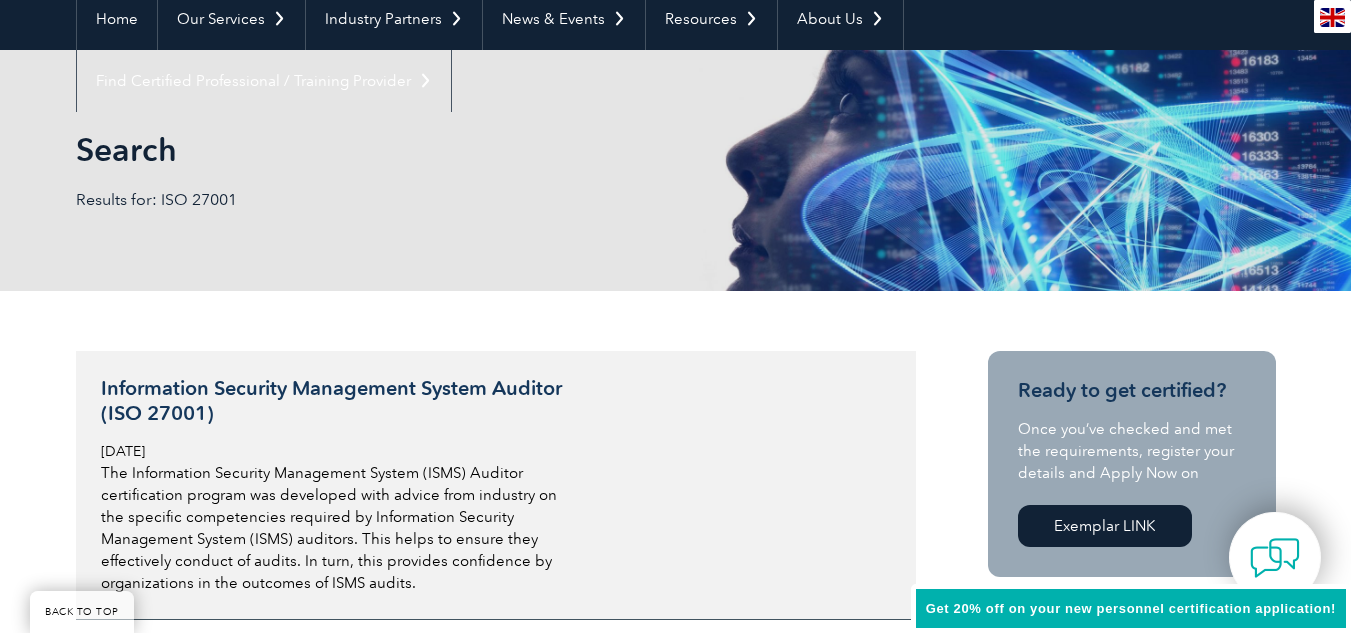 click on "Information Security Management System Auditor (ISO 27001)" at bounding box center (338, 401) 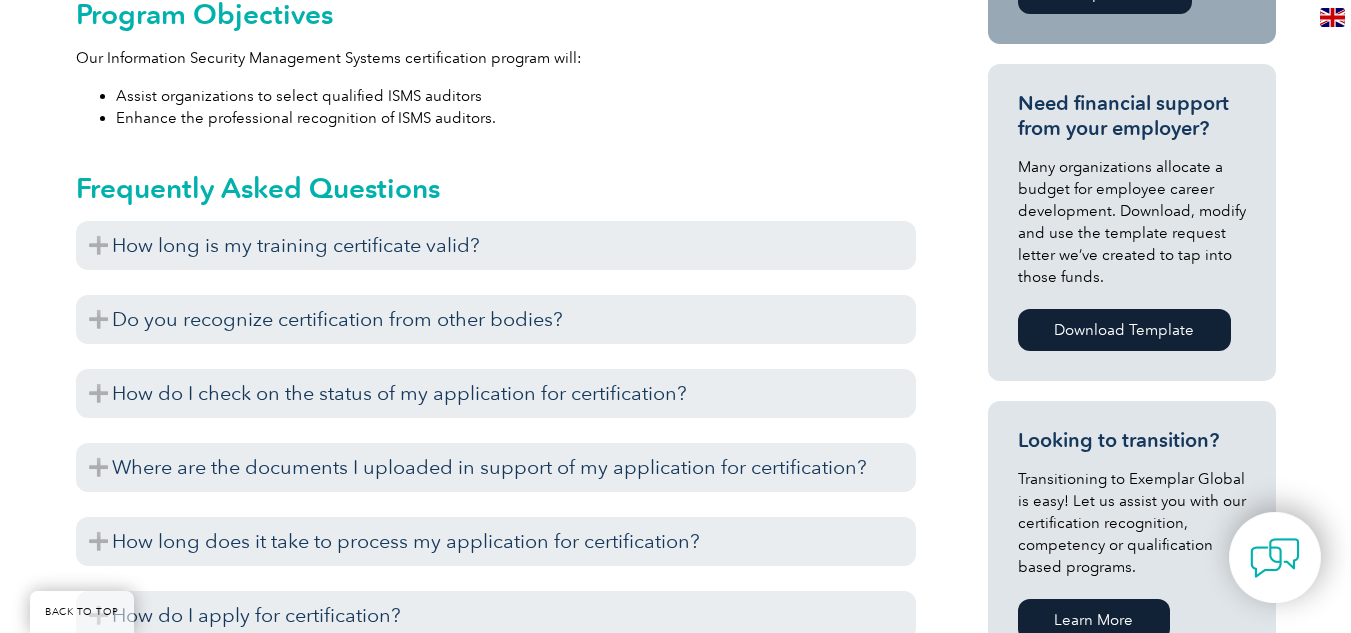 scroll, scrollTop: 879, scrollLeft: 0, axis: vertical 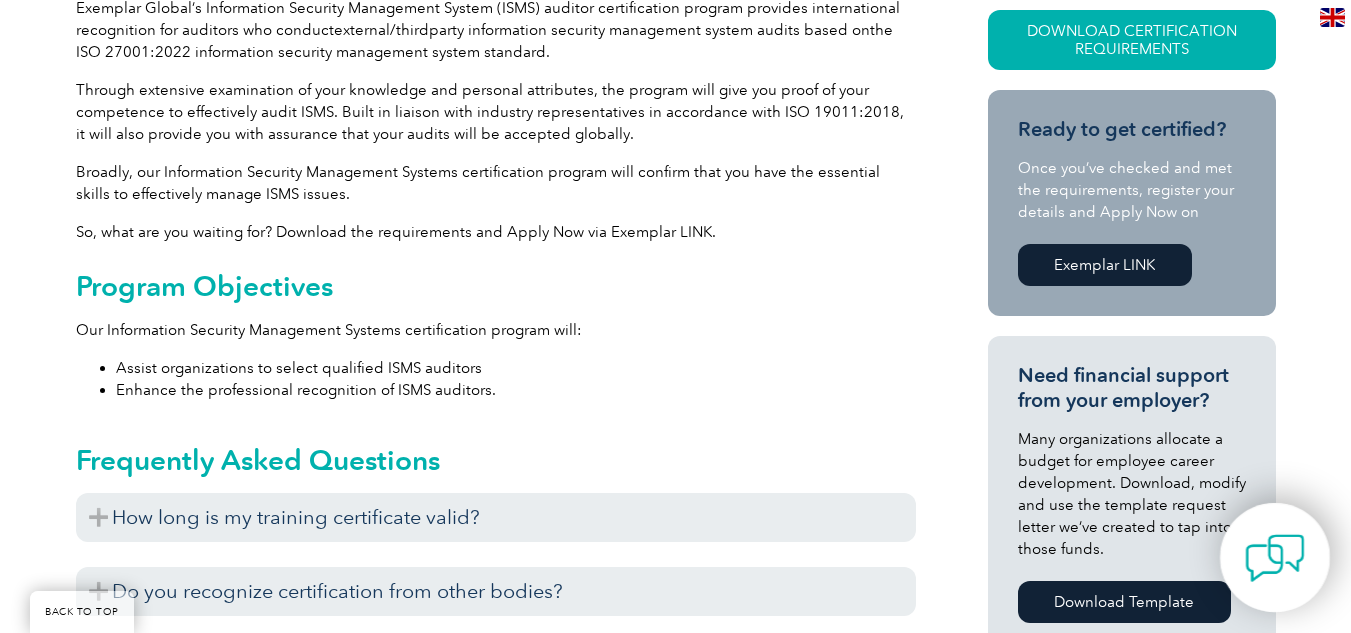 click at bounding box center [1275, 558] 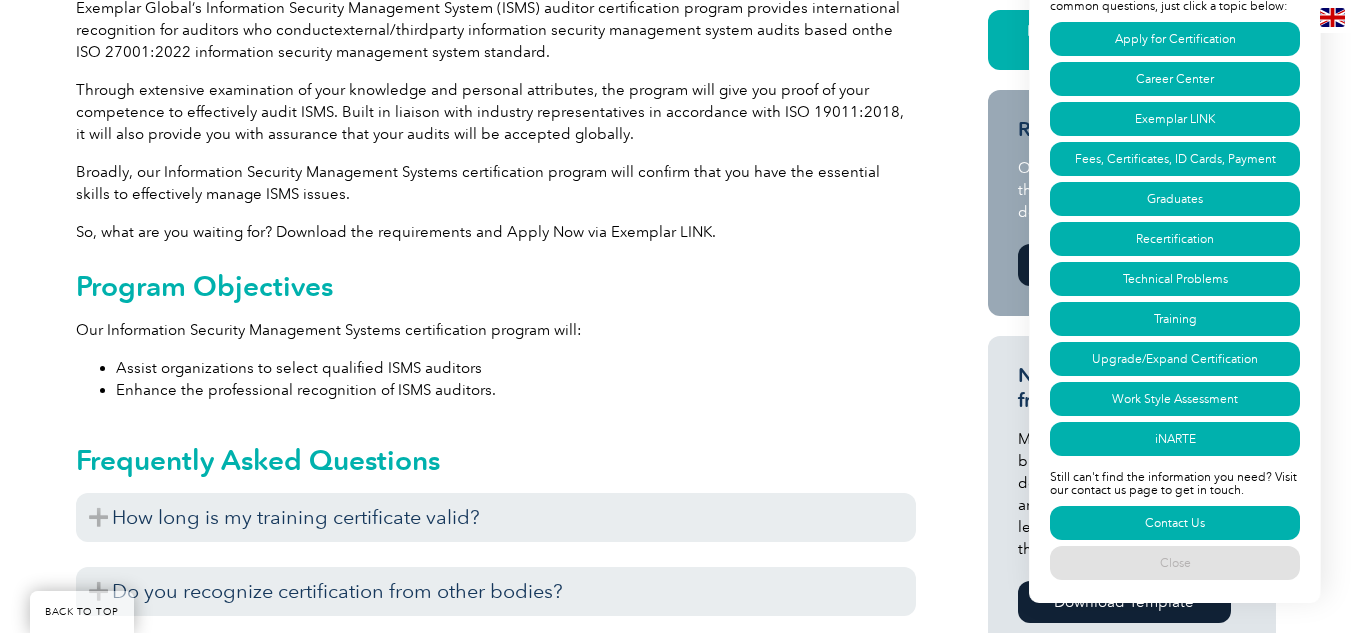 click on "Enhance the professional recognition of ISMS auditors." at bounding box center (516, 390) 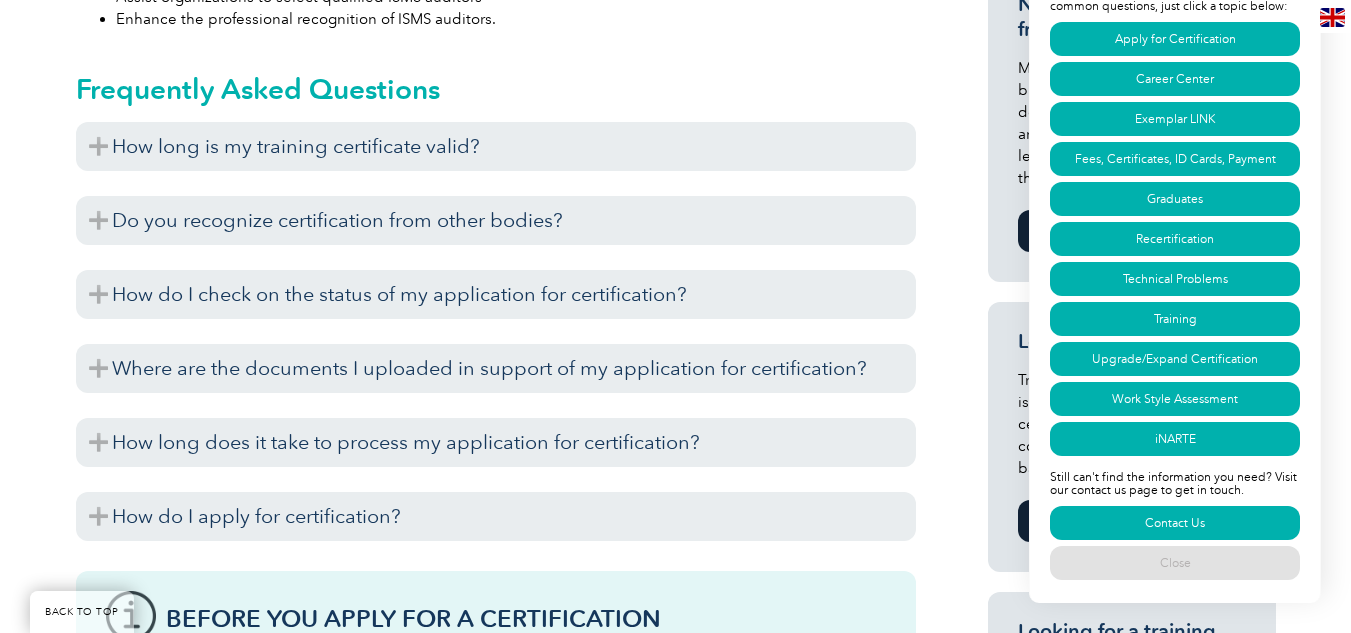 scroll, scrollTop: 1100, scrollLeft: 0, axis: vertical 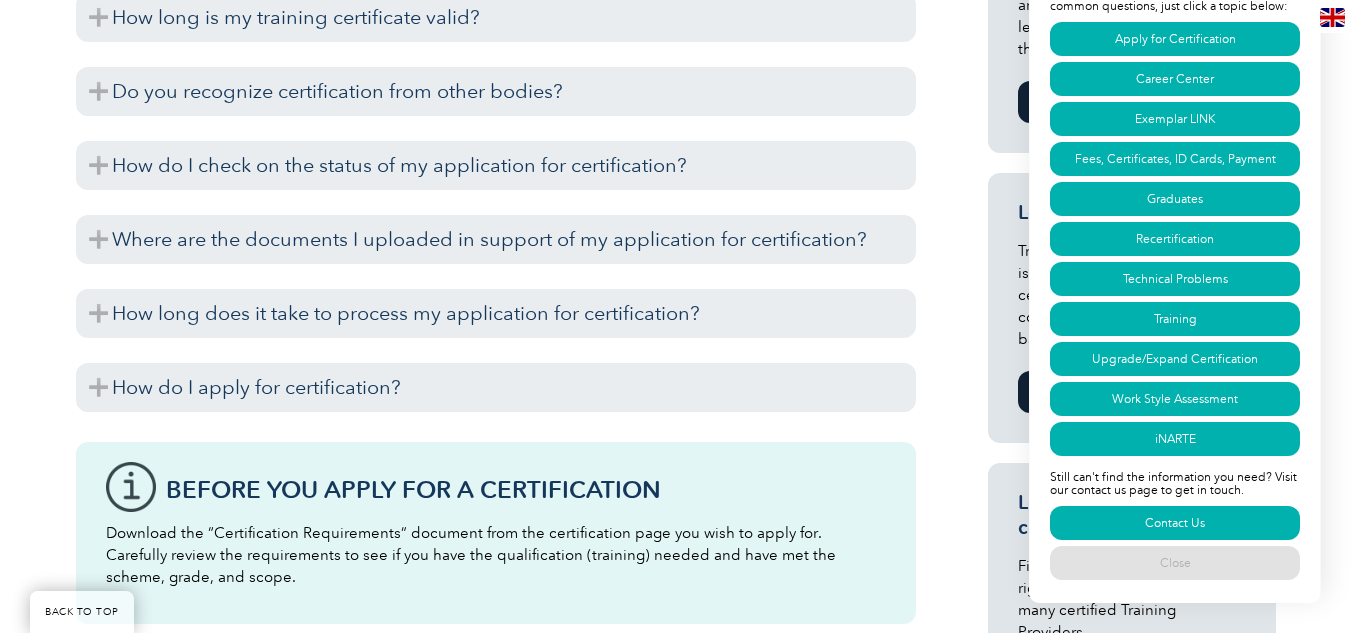 click on "Once you submit your application for certification, you will not be able to see the documents you have uploaded to support your application. Please contact your certification specialist or  info@exemplarglobal.org  if you need assistance." at bounding box center (496, 269) 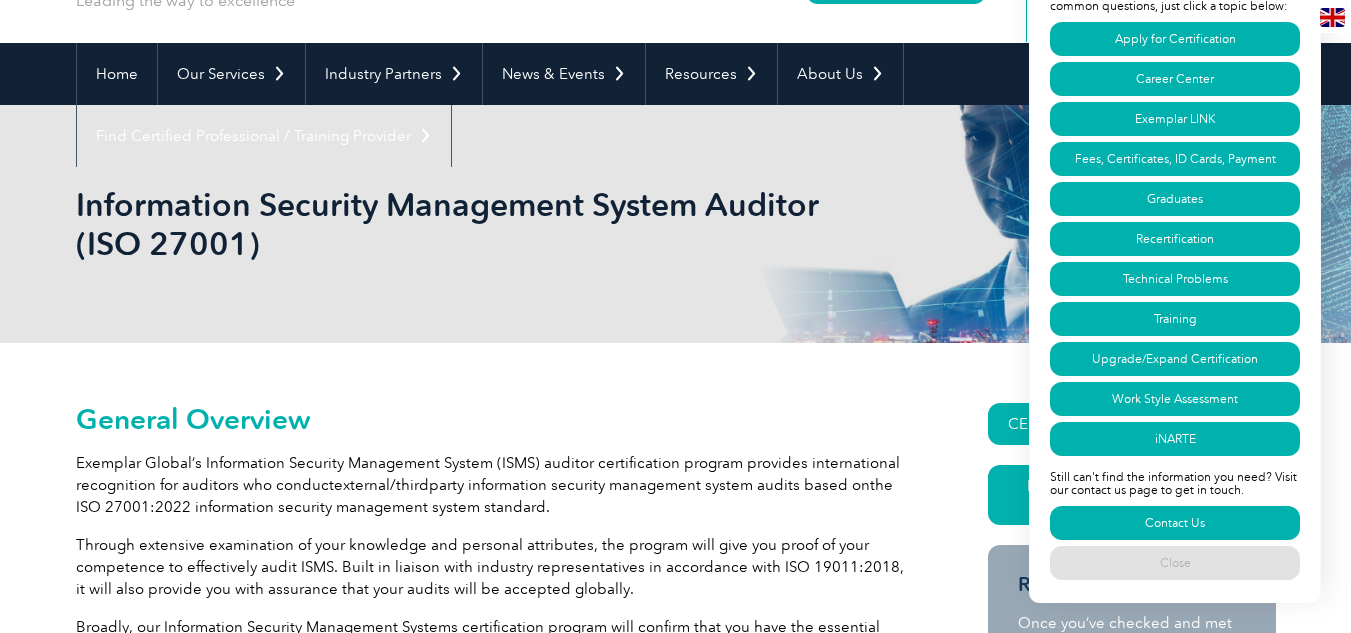 scroll, scrollTop: 0, scrollLeft: 0, axis: both 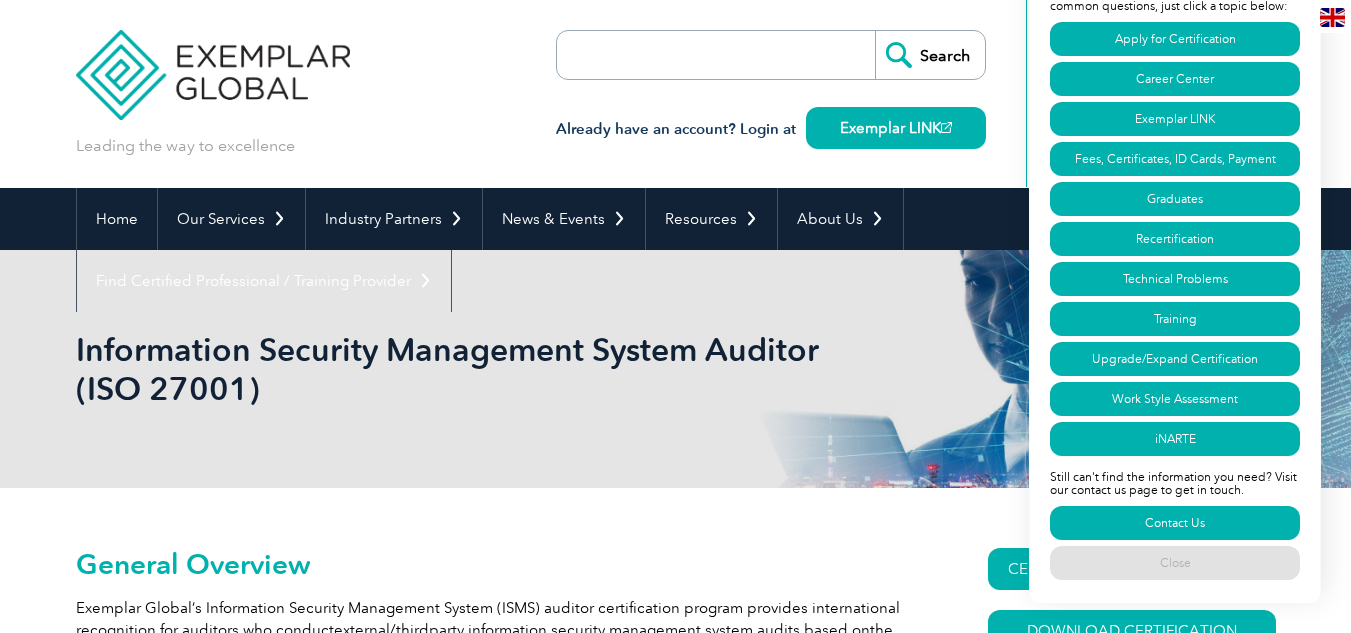 click on "Leading the way to excellence                                                                                                                 Search       Already have an account? Login at  Exemplar LINK        ▼" at bounding box center [676, 94] 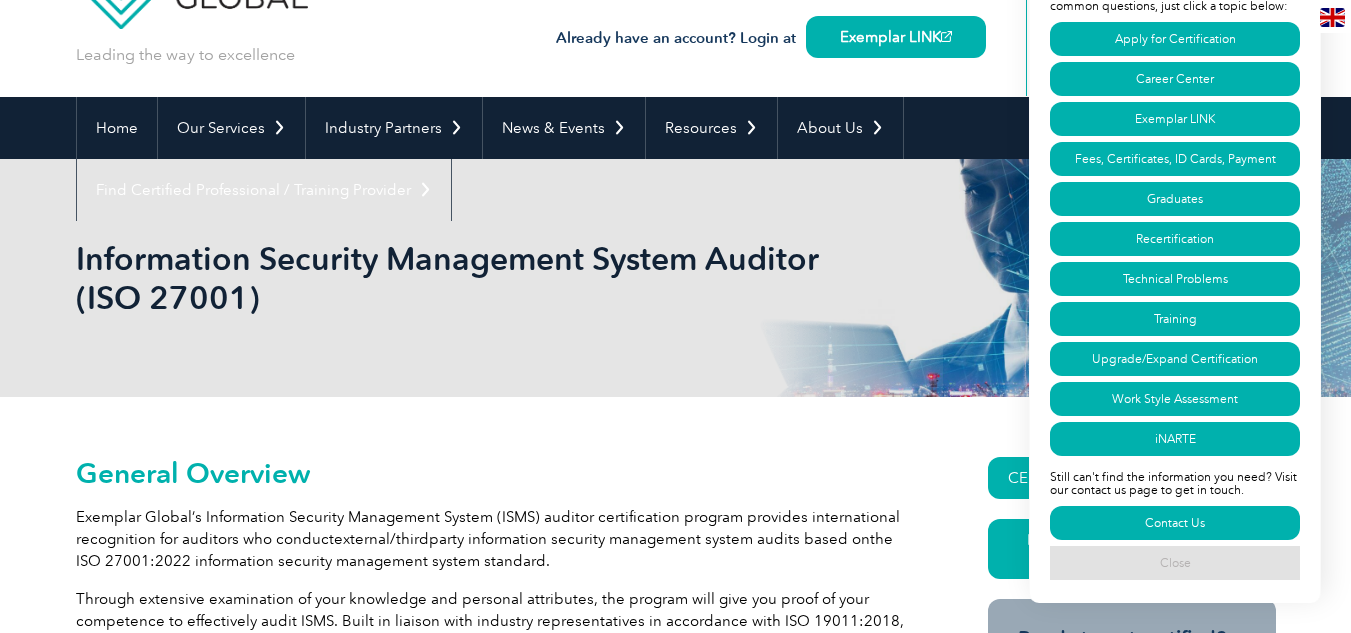 scroll, scrollTop: 200, scrollLeft: 0, axis: vertical 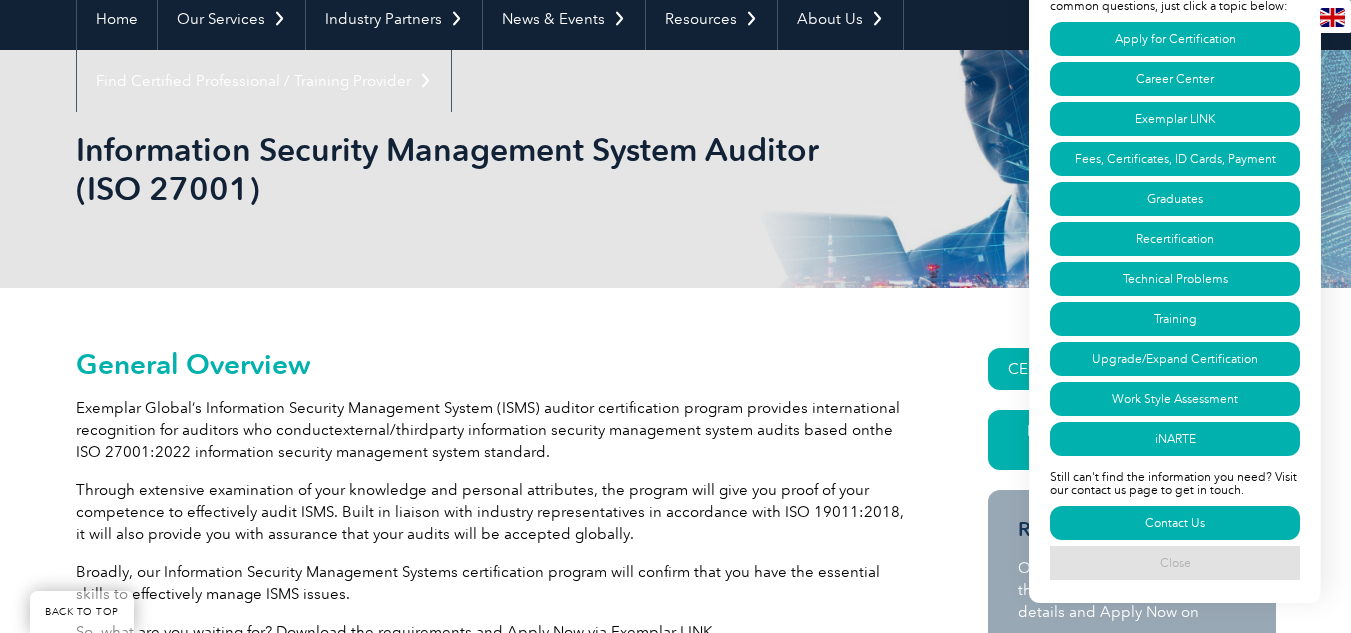 click on "Close" at bounding box center [1175, 563] 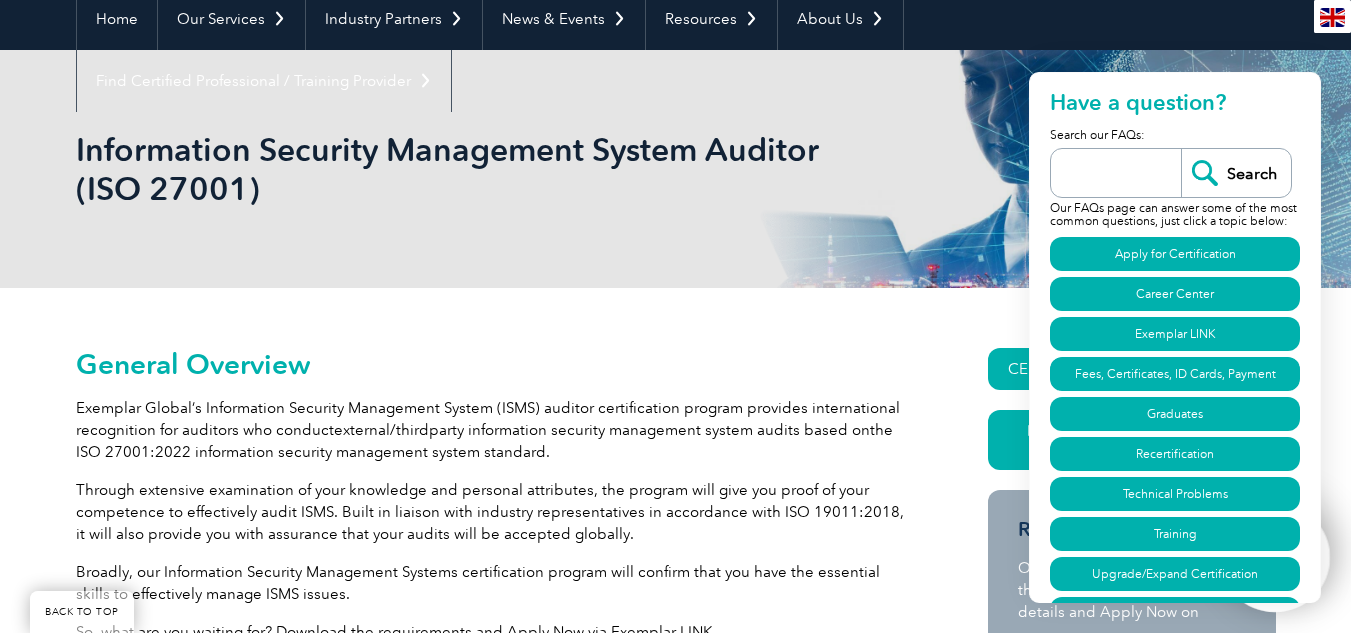 click on "BACK TO TOP              Leading the way to excellence                                                                                                                 Search       Already have an account? Login at  Exemplar LINK        ▼                            Home   Our Services     Getting Certified   Individual Certifications   Engineers & Technicians Certifications   FCC Licensing Exams   Transition Your Certification   Certifications for ASQ CQAs   Your Exemplar Global ROI     ▼   Industry Partners     Programs for Certification Bodies   Programs for Recognized Organizations   Programs for Training Providers   Program for Consulting Group   Certification Add-On (CAO) Program   Our Training Providers   Take a Certified Training Course     ▼   News & Events     Auditor Online   Webinars   Blog and News   Event Calendar     ▼   Resources     Career Center     Auditors Jobs   Engineers & Technicians Jobs     ▼   Digital Badging     Individual Digital Badges       ▼" at bounding box center [675, 1484] 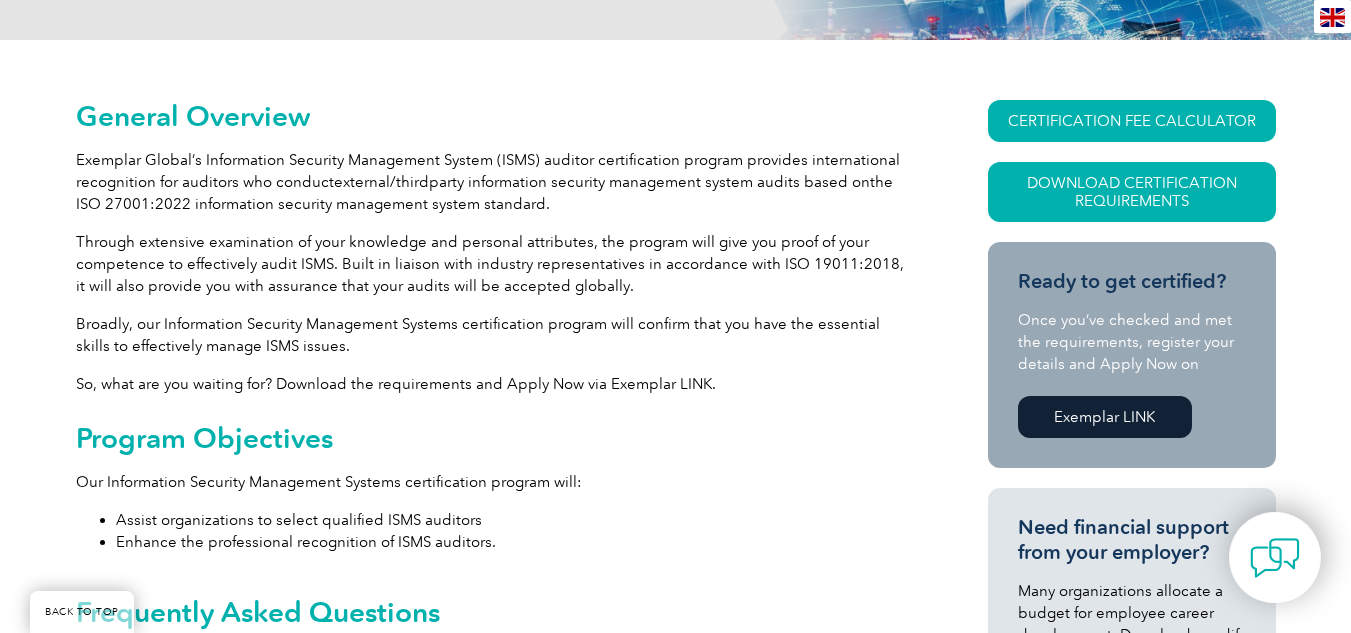 scroll, scrollTop: 0, scrollLeft: 0, axis: both 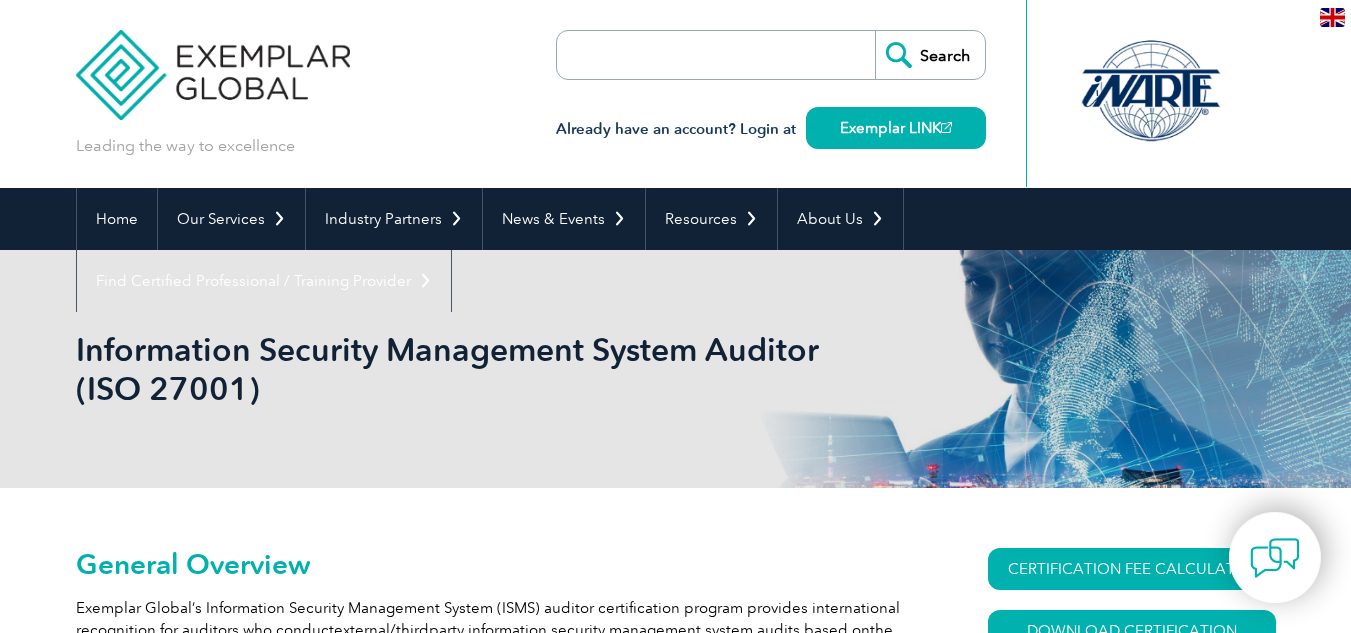 click at bounding box center (672, 55) 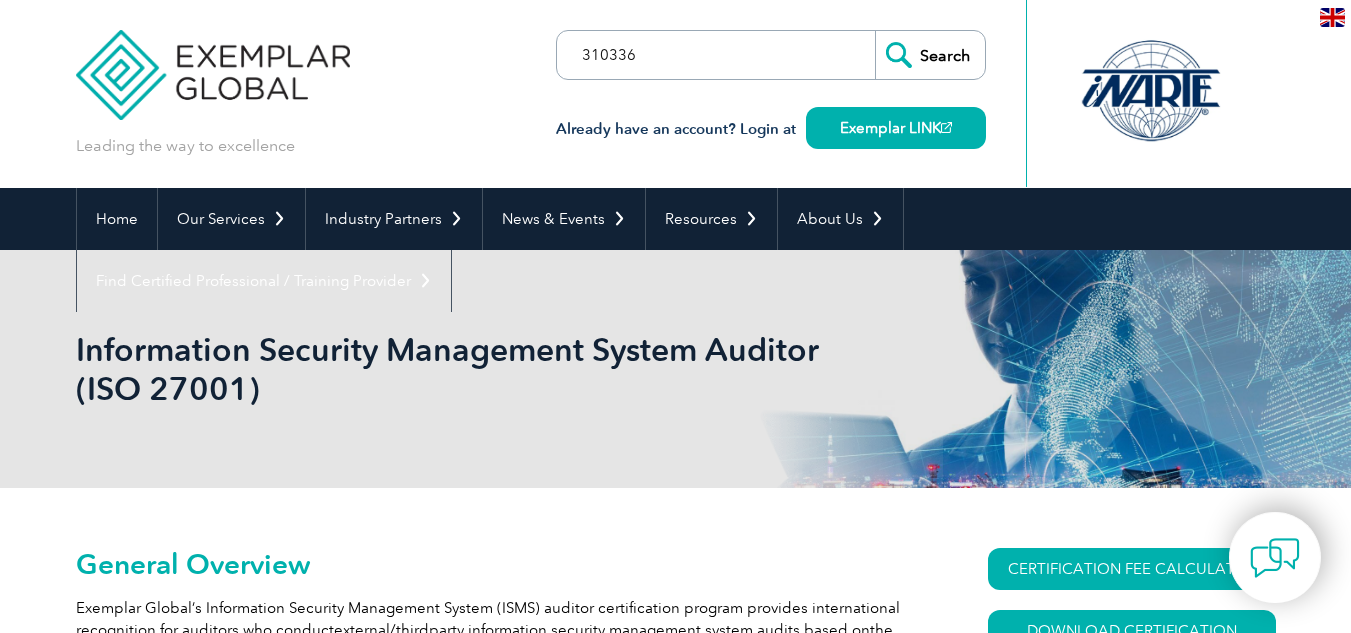 type on "310336" 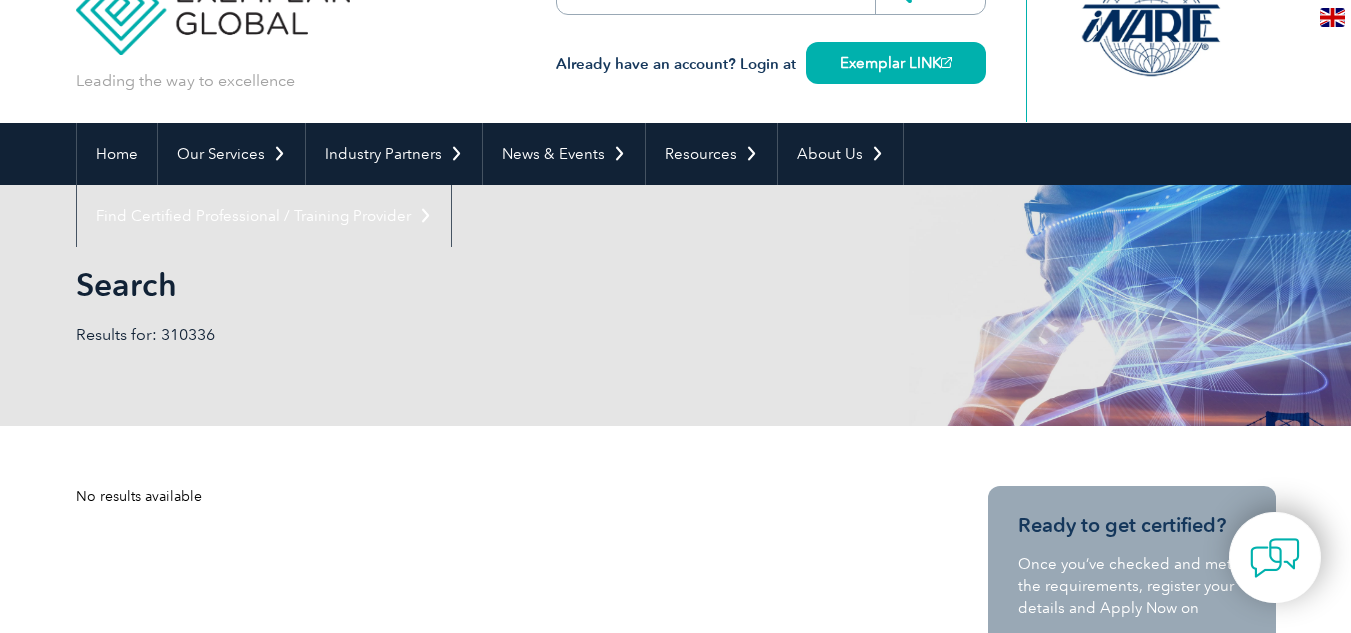 scroll, scrollTop: 100, scrollLeft: 0, axis: vertical 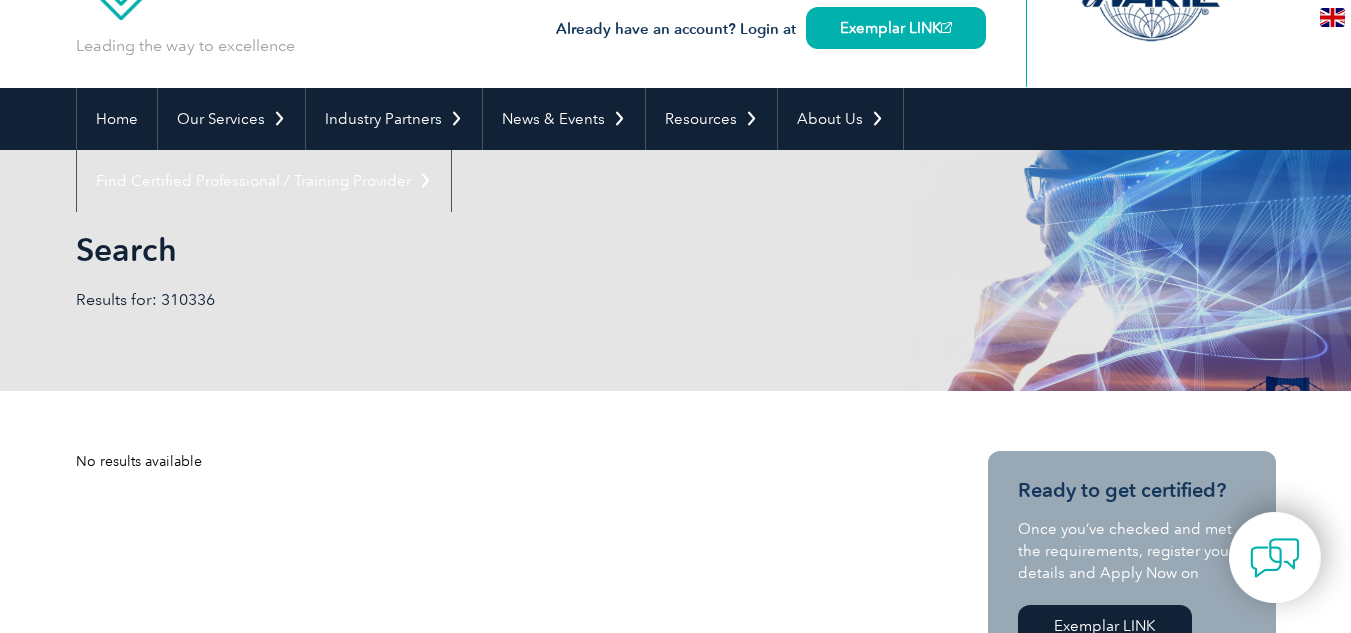 drag, startPoint x: 240, startPoint y: 465, endPoint x: 50, endPoint y: 475, distance: 190.26297 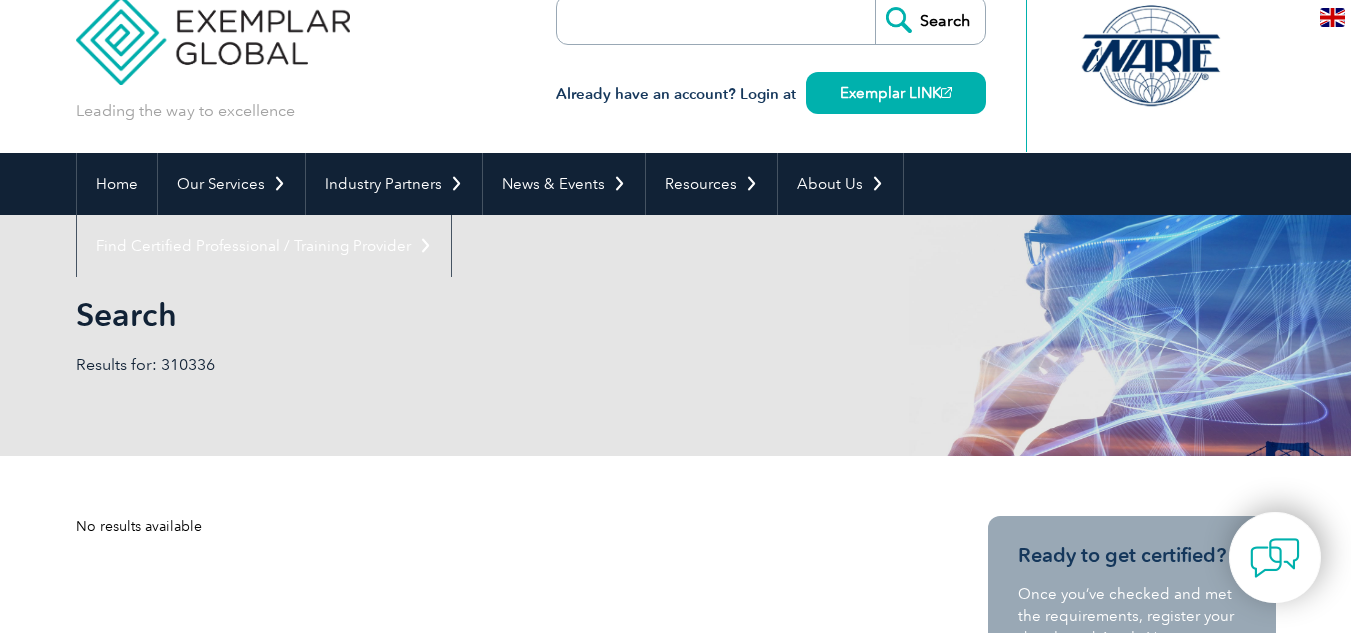 scroll, scrollTop: 0, scrollLeft: 0, axis: both 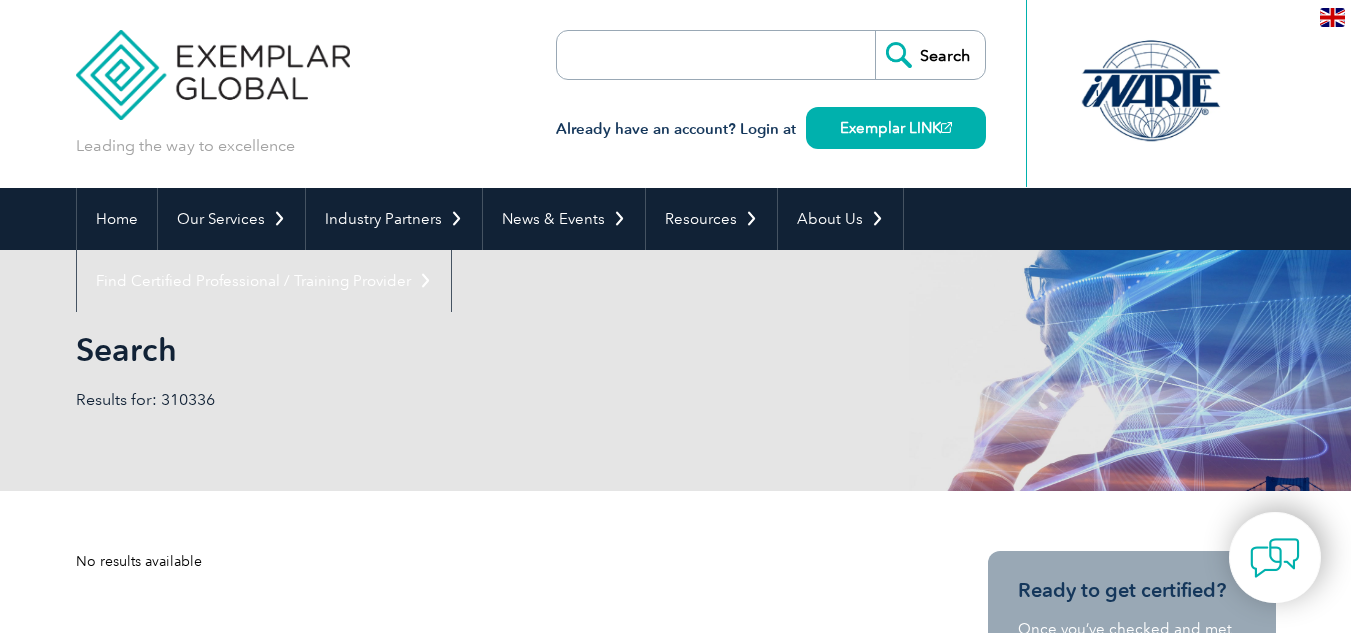 click at bounding box center (672, 55) 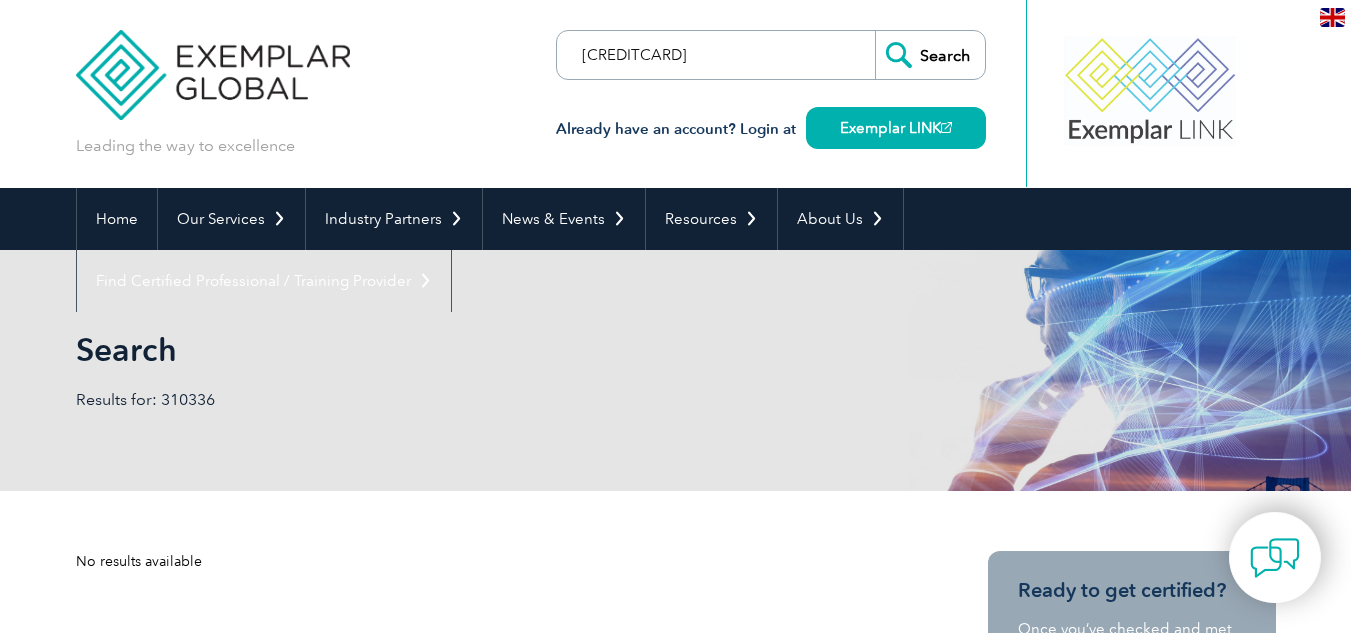 type on "[NUMBER]" 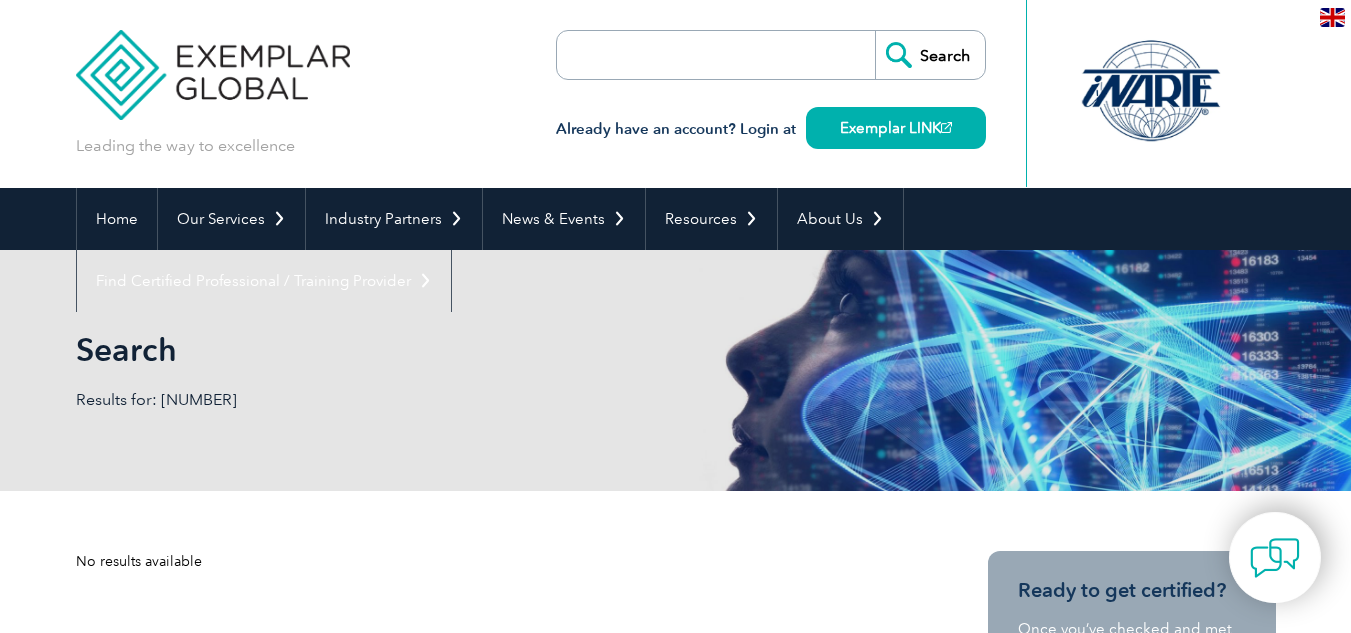 scroll, scrollTop: 0, scrollLeft: 0, axis: both 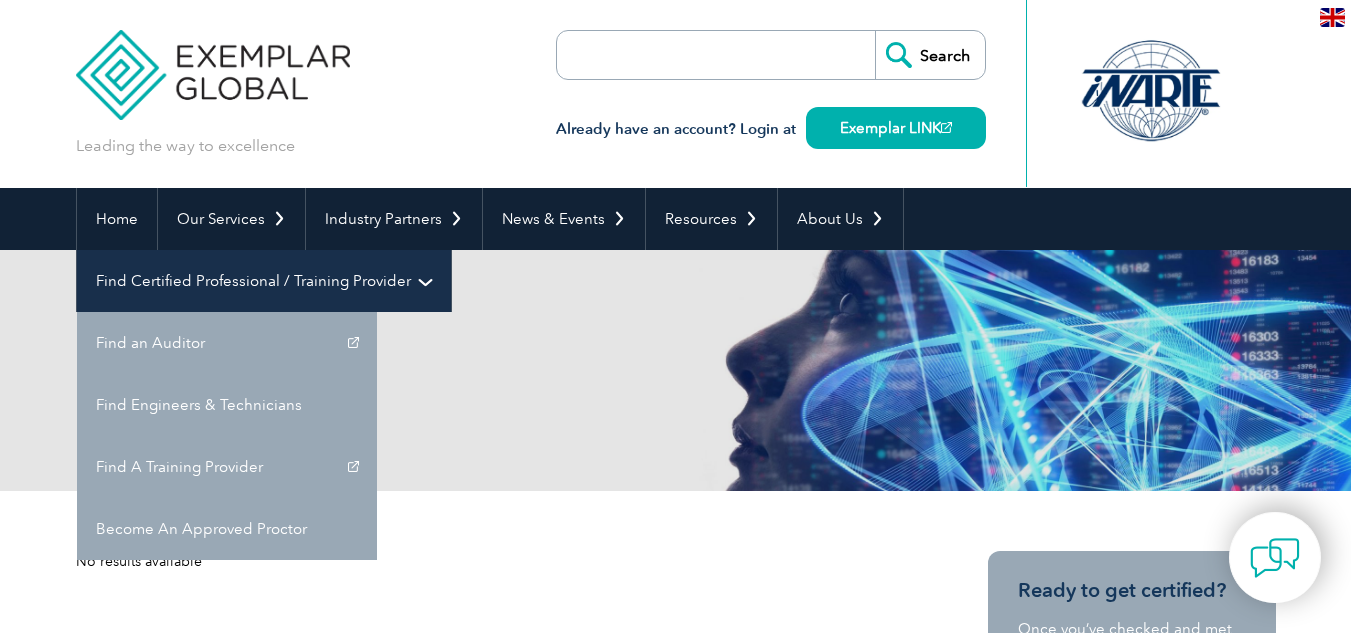 click on "Find Certified Professional / Training Provider" at bounding box center [264, 281] 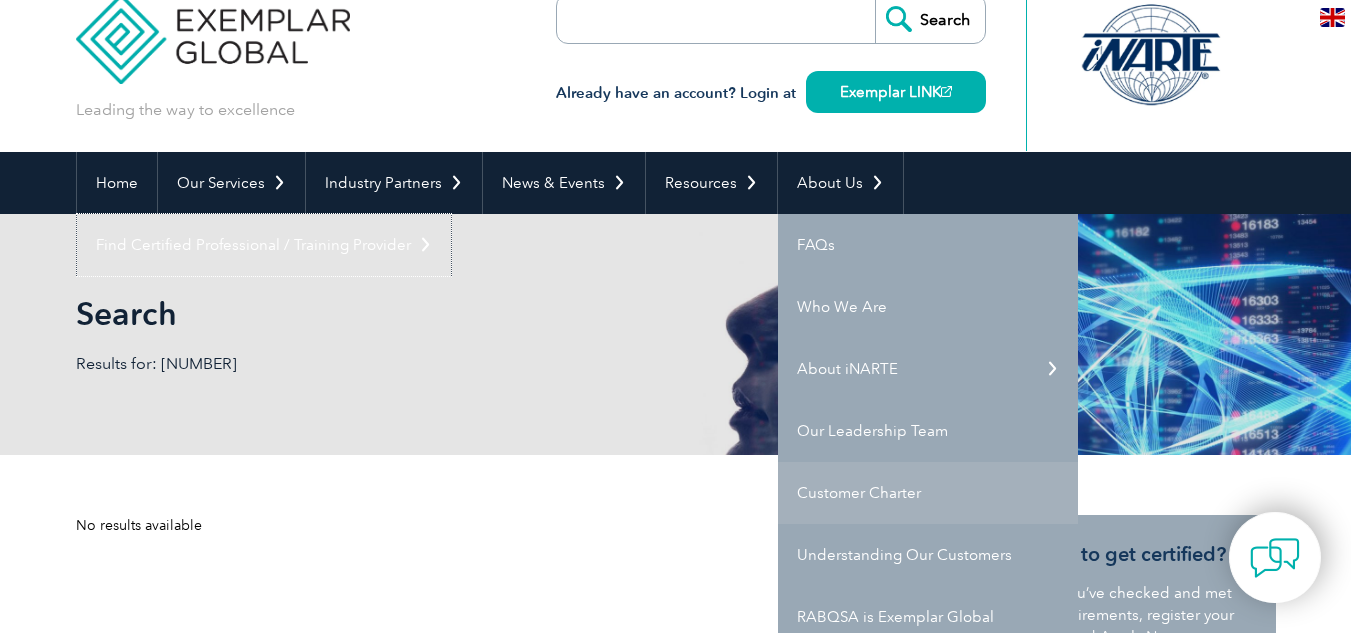 scroll, scrollTop: 0, scrollLeft: 0, axis: both 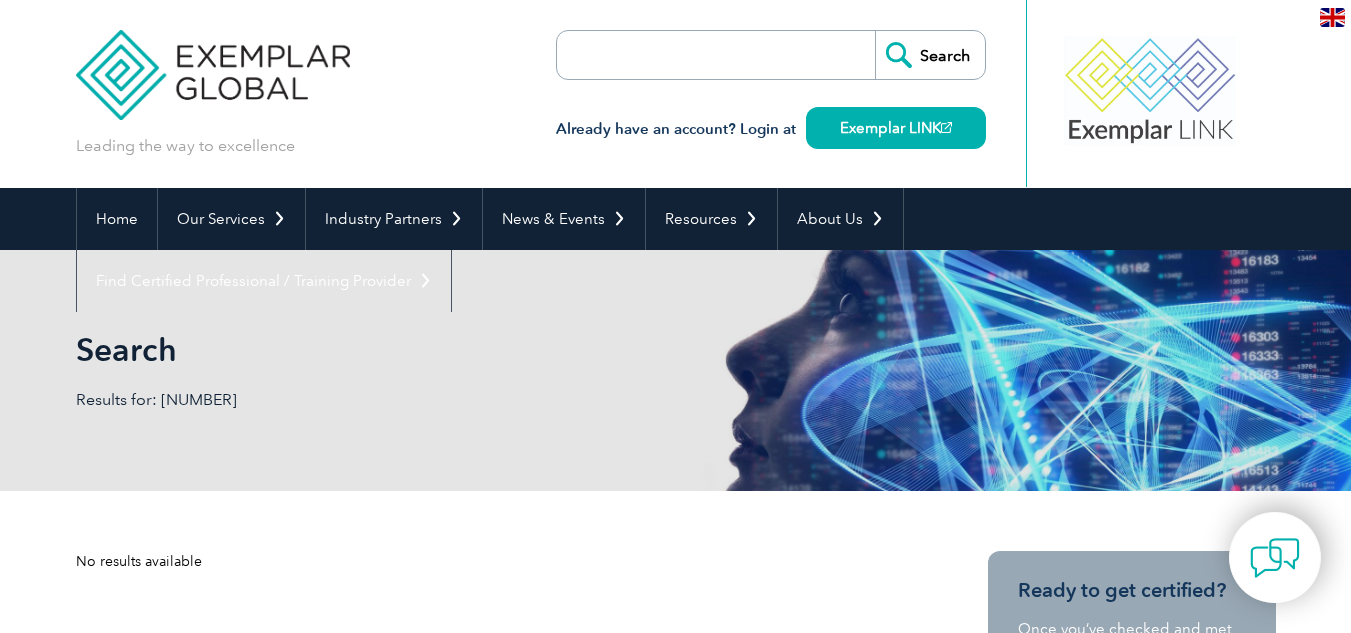 click on "Search
Results for: 290725059704" at bounding box center [676, 370] 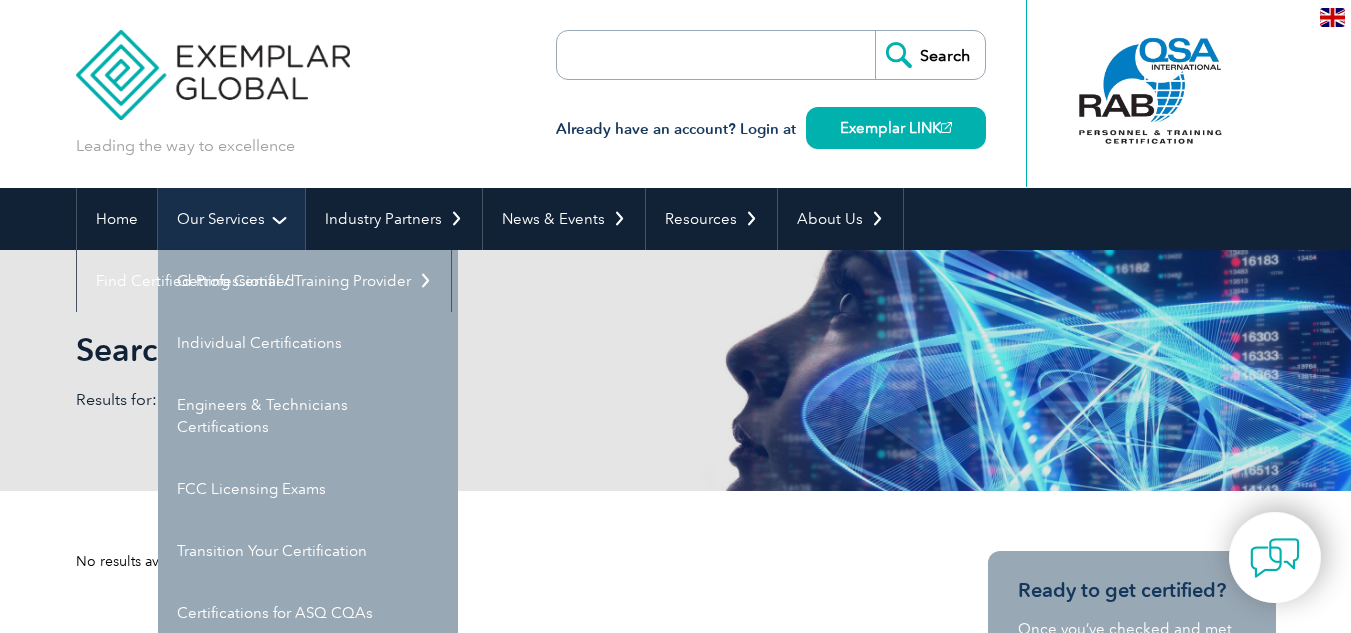 click on "Our Services" at bounding box center [231, 219] 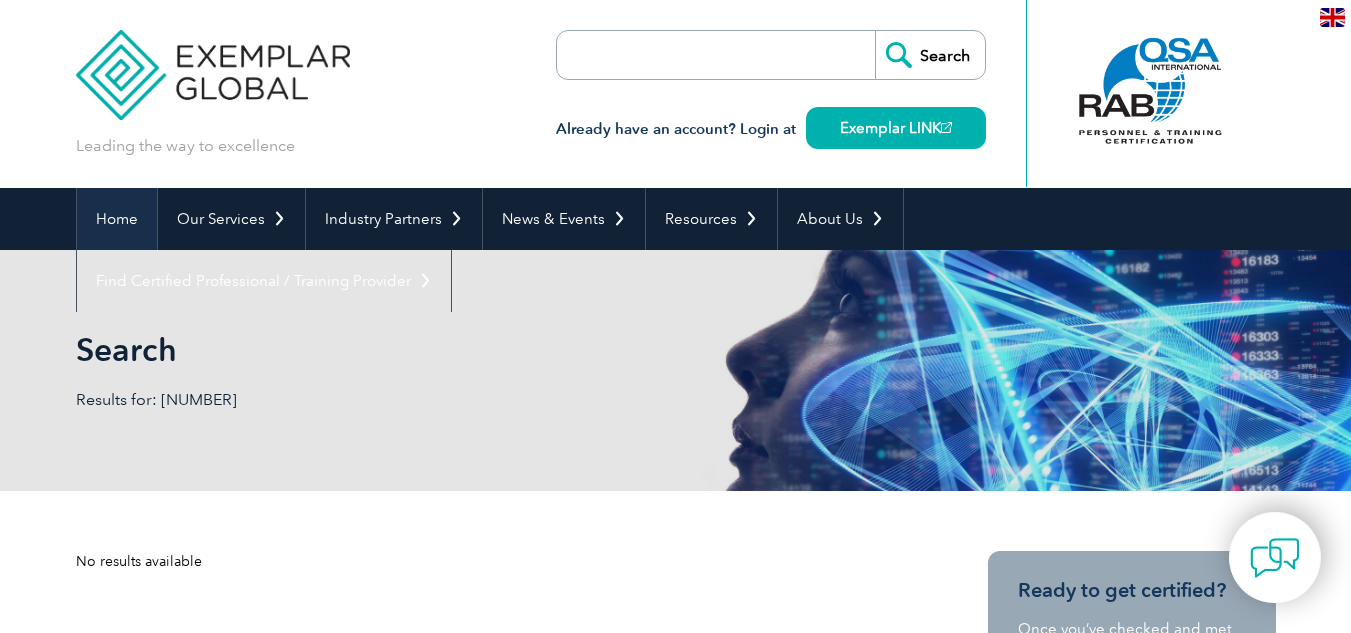 click on "Home" at bounding box center (117, 219) 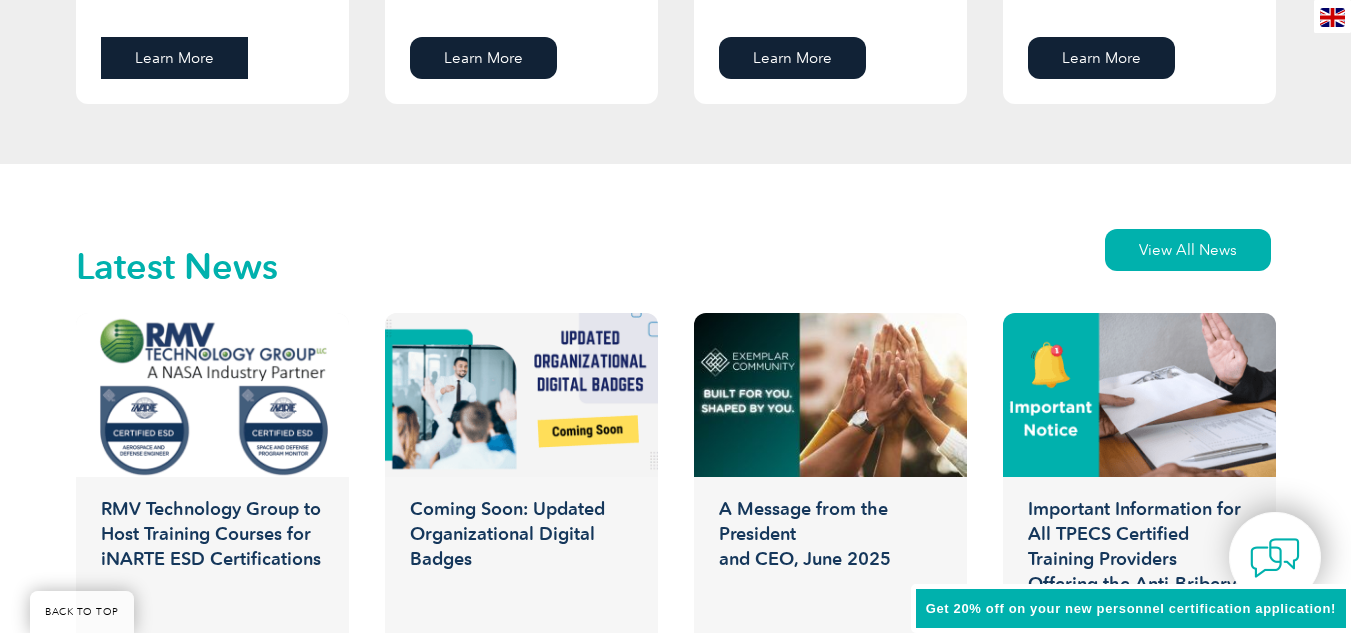 scroll, scrollTop: 3000, scrollLeft: 0, axis: vertical 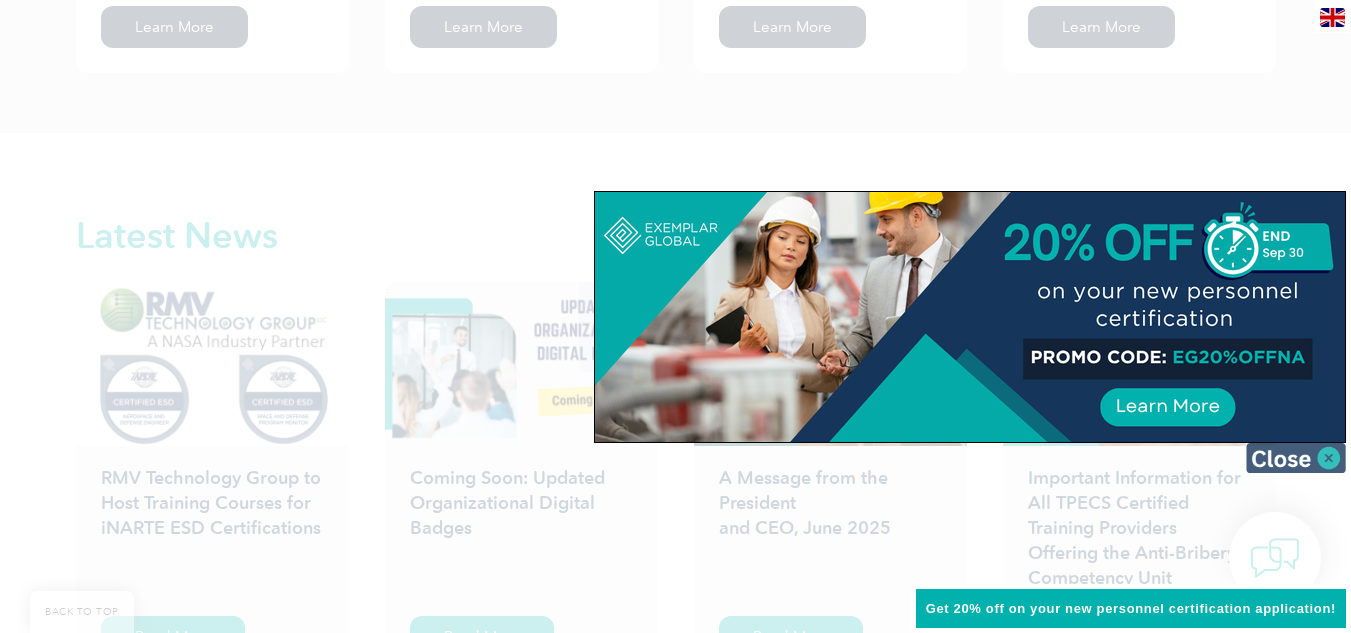 click at bounding box center (1296, 458) 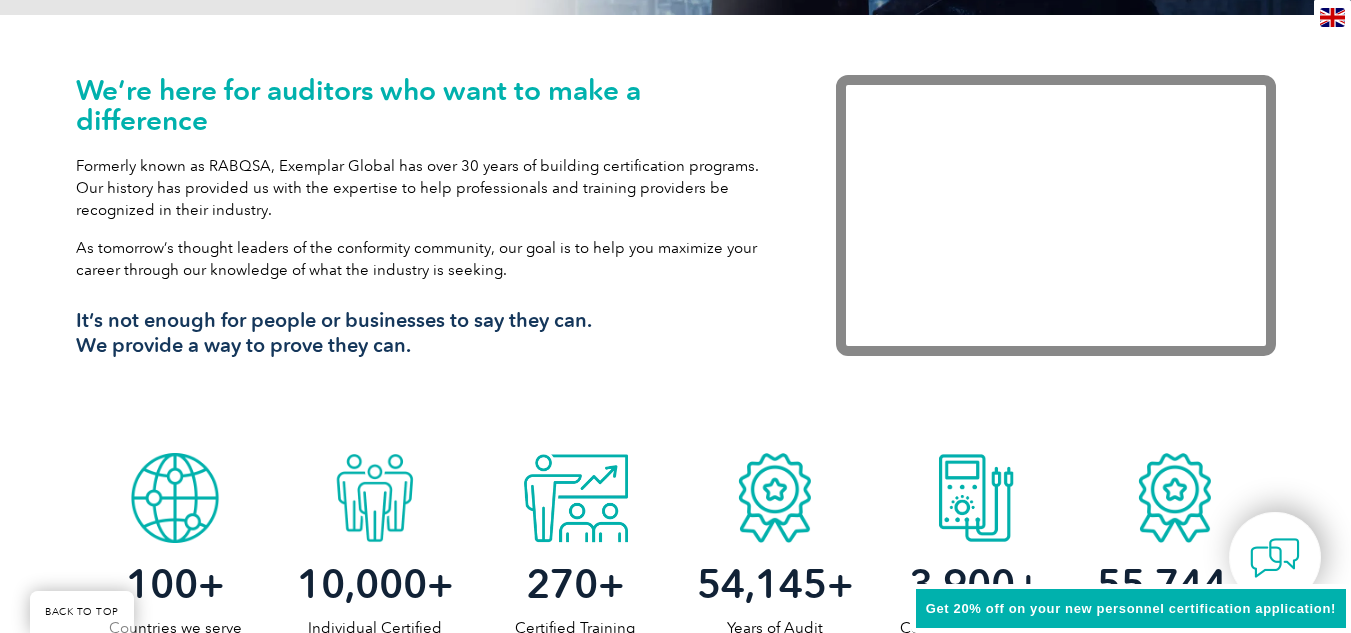 scroll, scrollTop: 0, scrollLeft: 0, axis: both 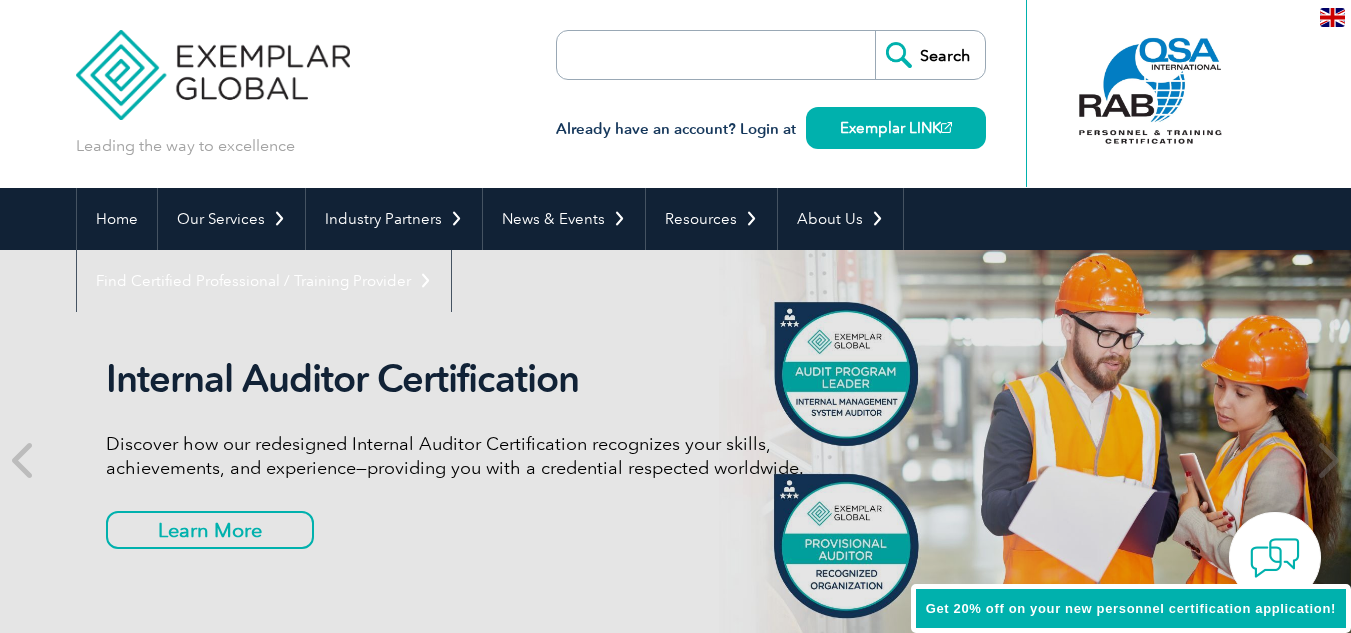 click at bounding box center (672, 55) 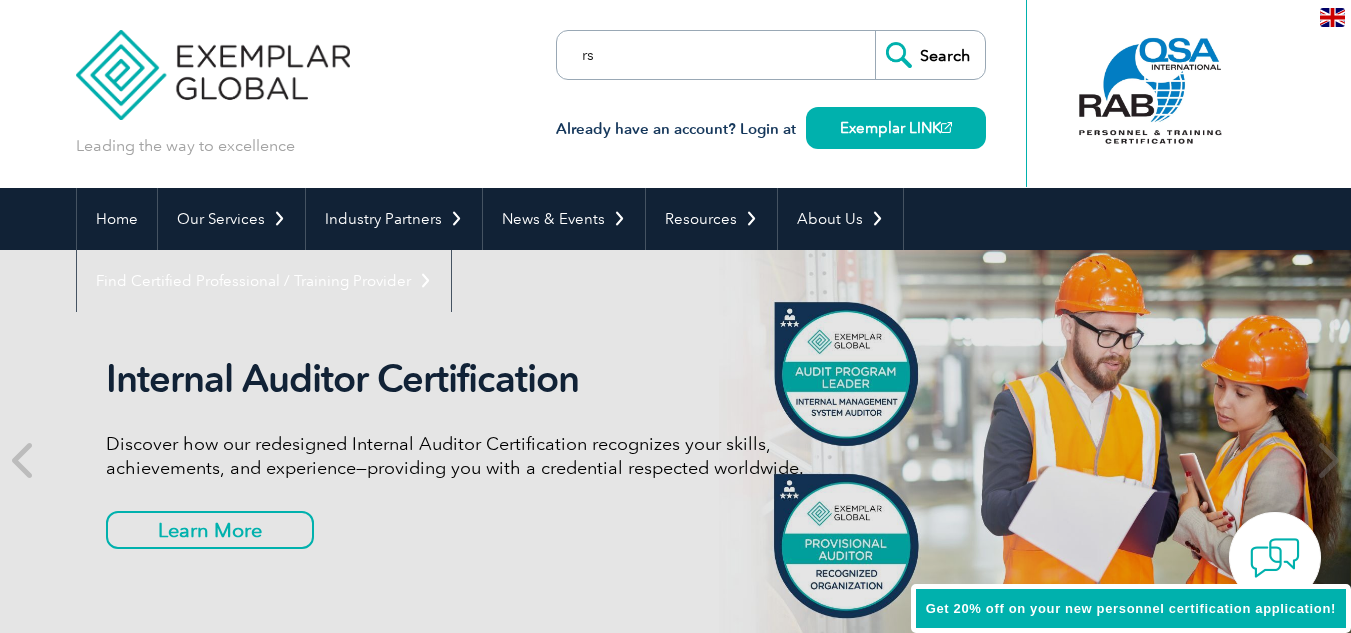 type on "r" 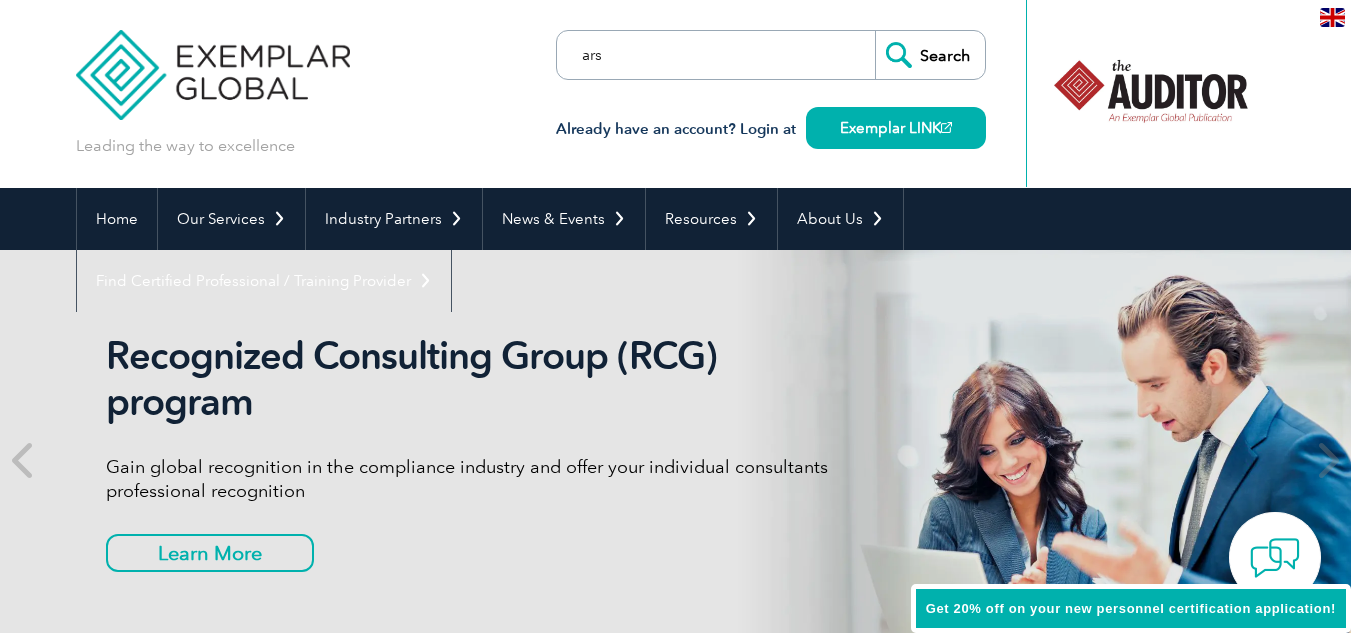 type on "ars" 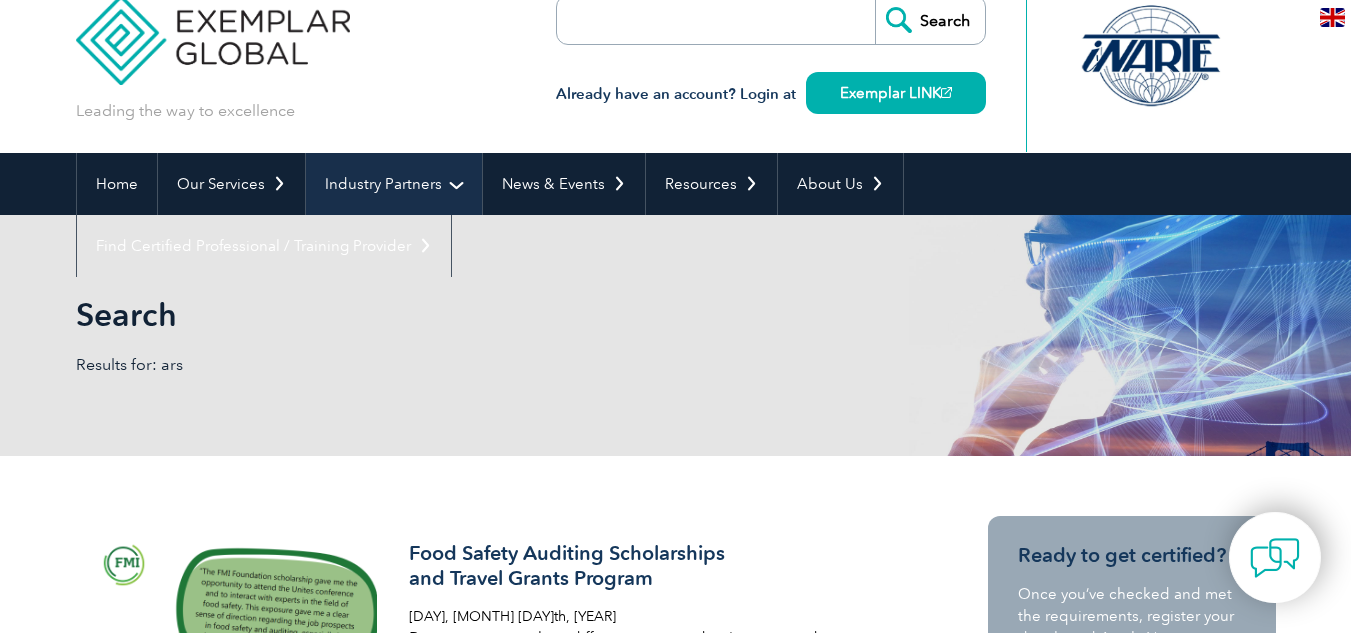 scroll, scrollTop: 0, scrollLeft: 0, axis: both 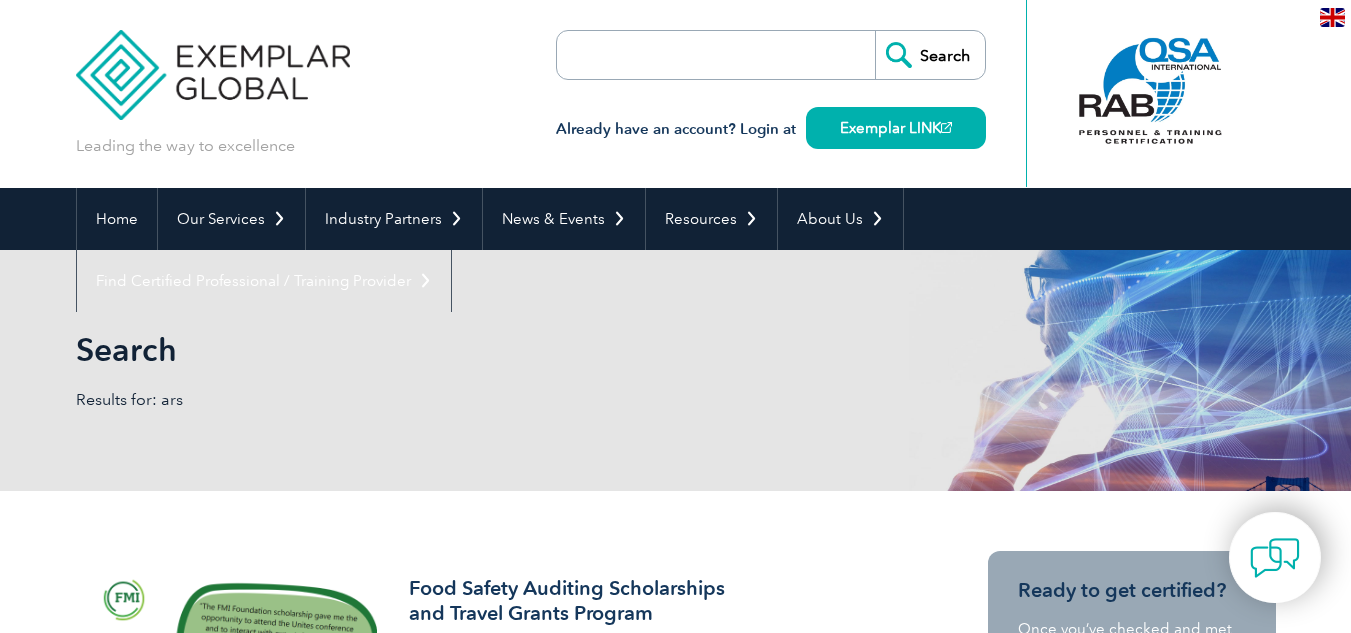 click on "Search" at bounding box center [771, 55] 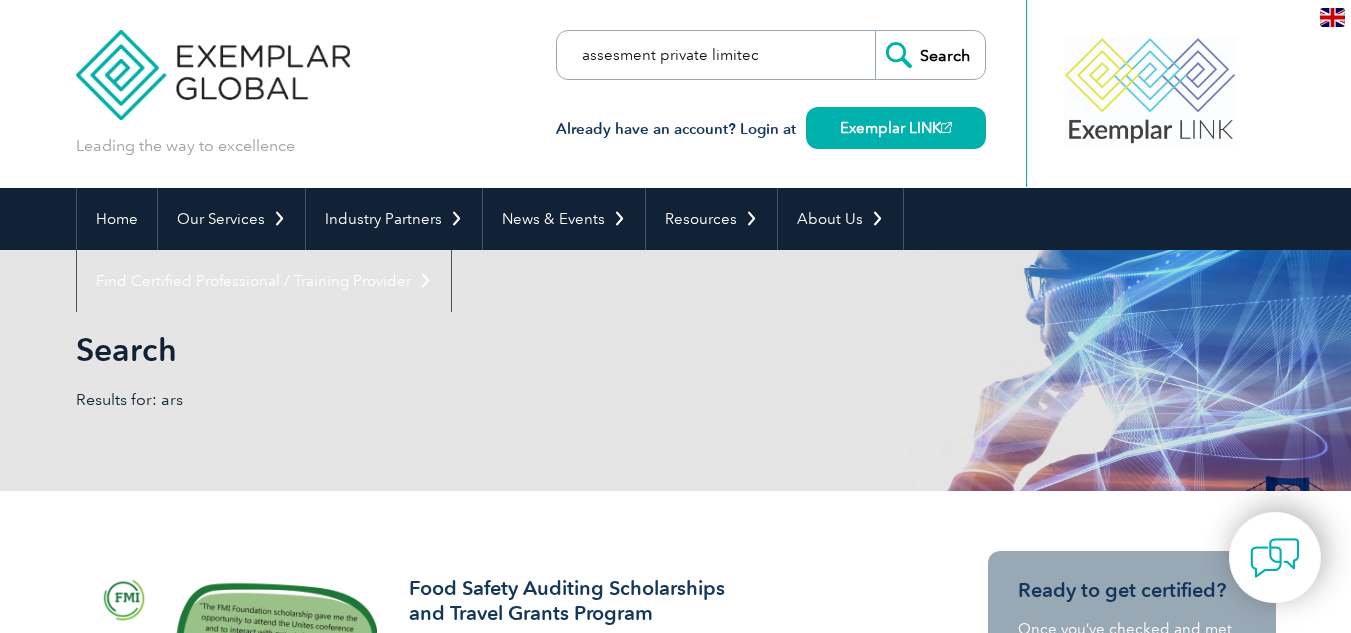 scroll, scrollTop: 0, scrollLeft: 1, axis: horizontal 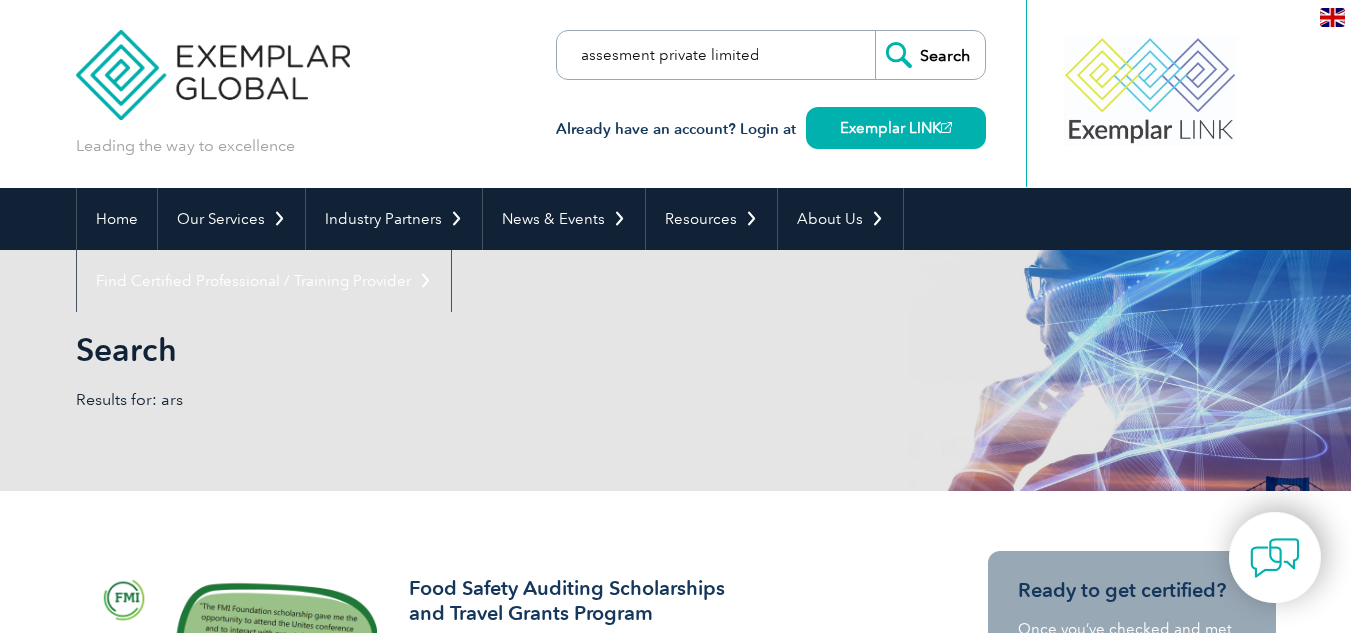 type on "assesment private limited" 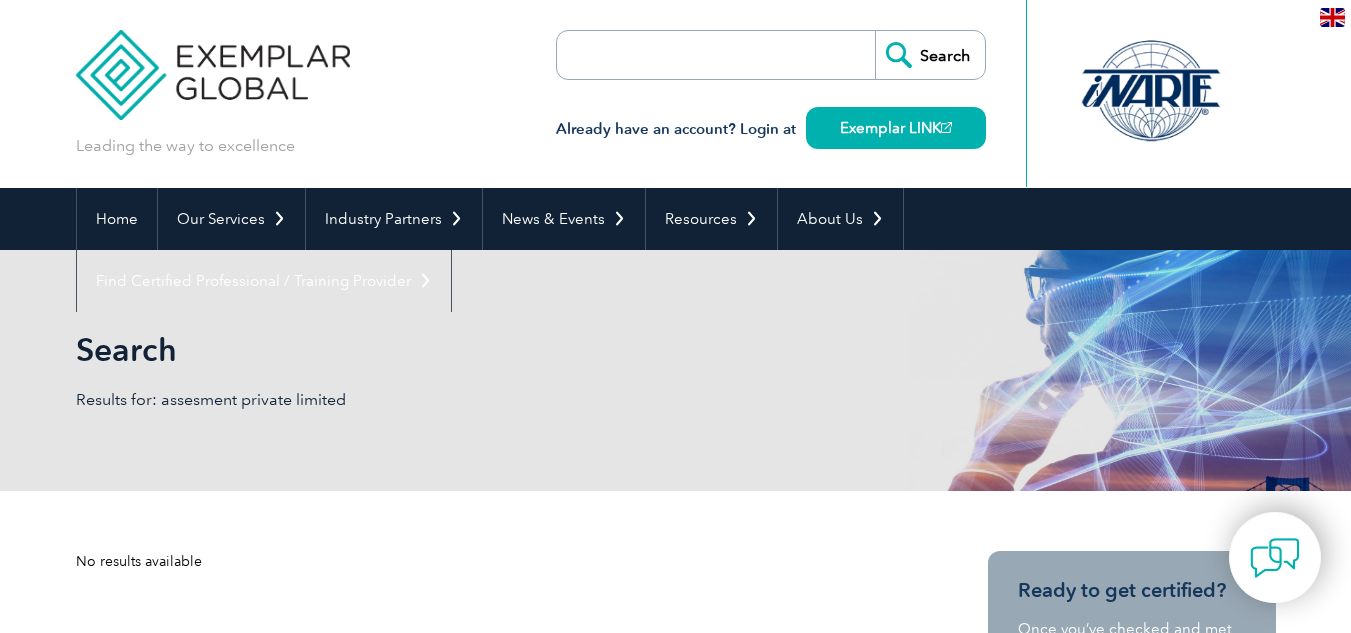 scroll, scrollTop: 0, scrollLeft: 0, axis: both 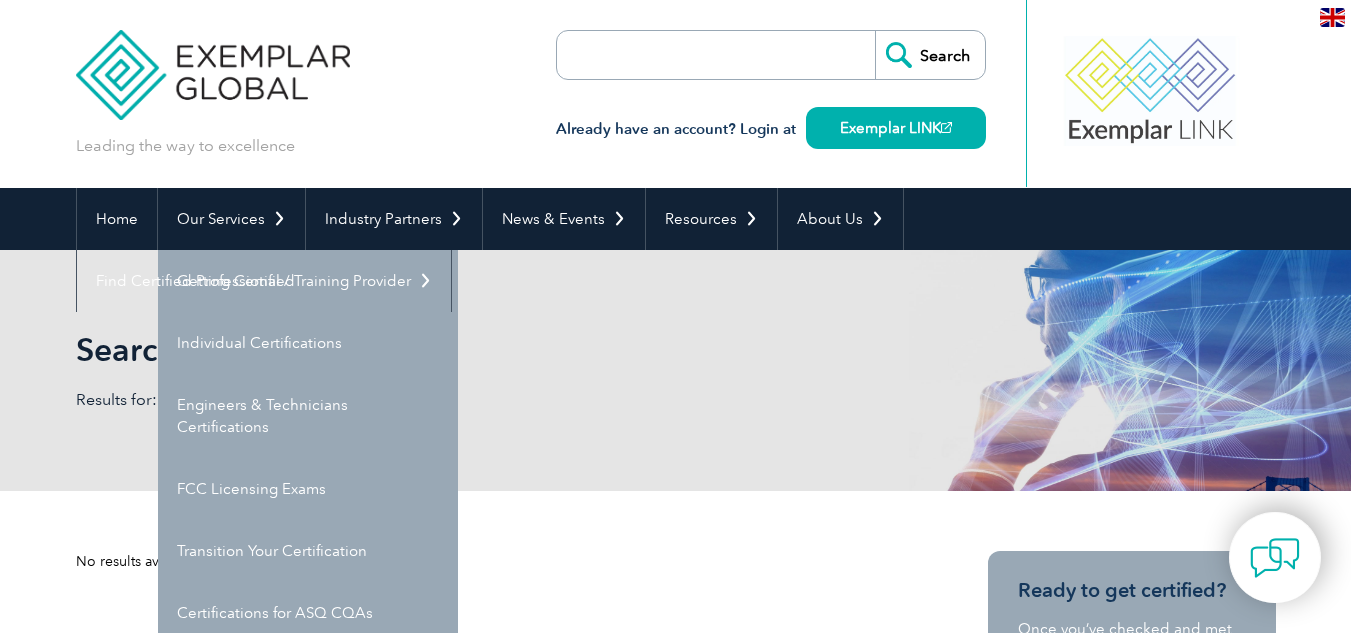 drag, startPoint x: 287, startPoint y: 225, endPoint x: 532, endPoint y: 394, distance: 297.634 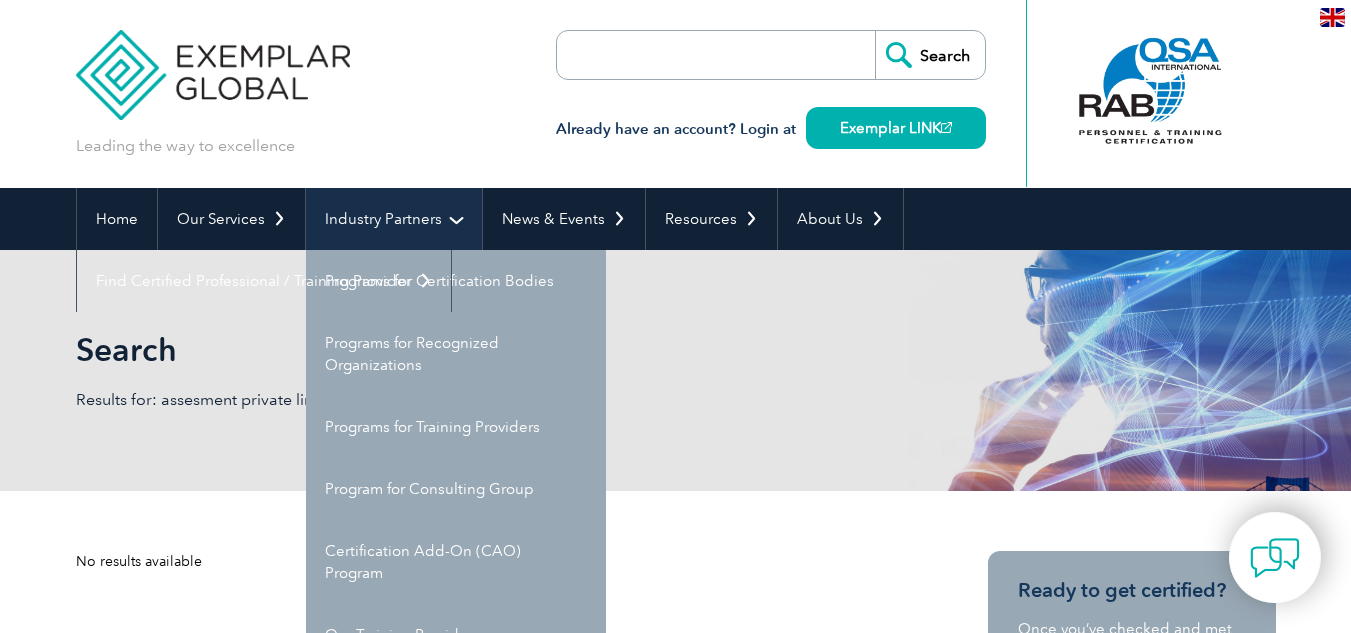 click on "Industry Partners" at bounding box center (394, 219) 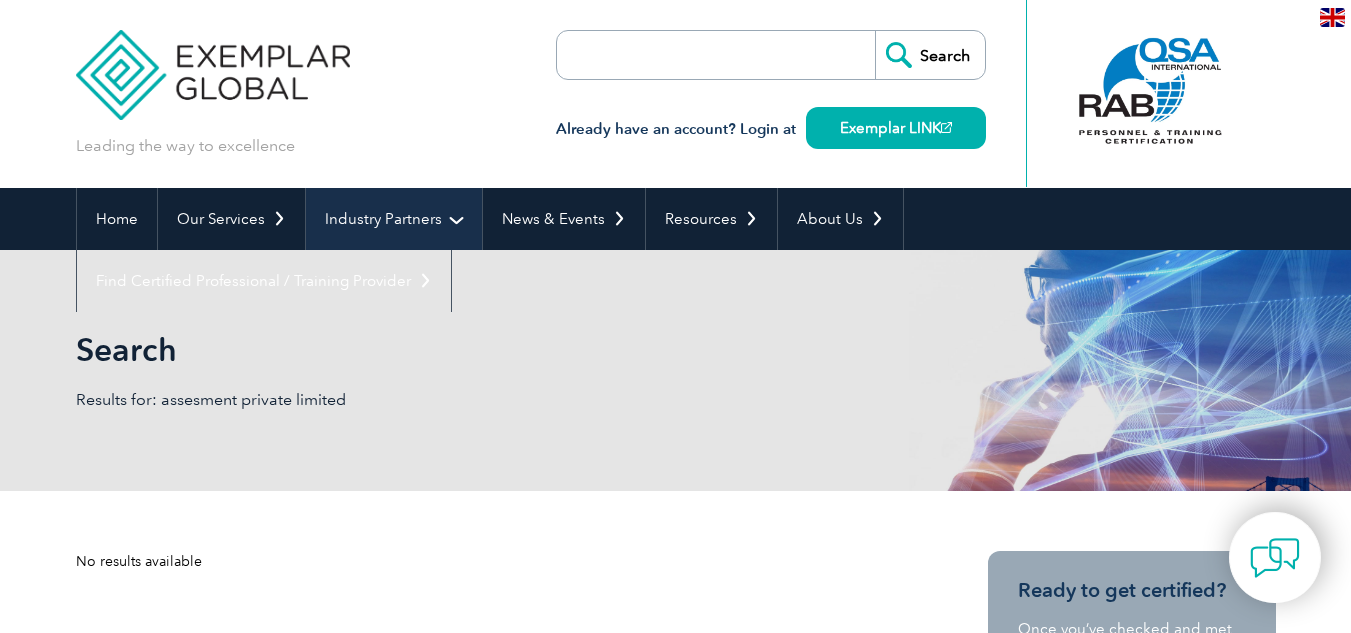 click on "Industry Partners" at bounding box center (394, 219) 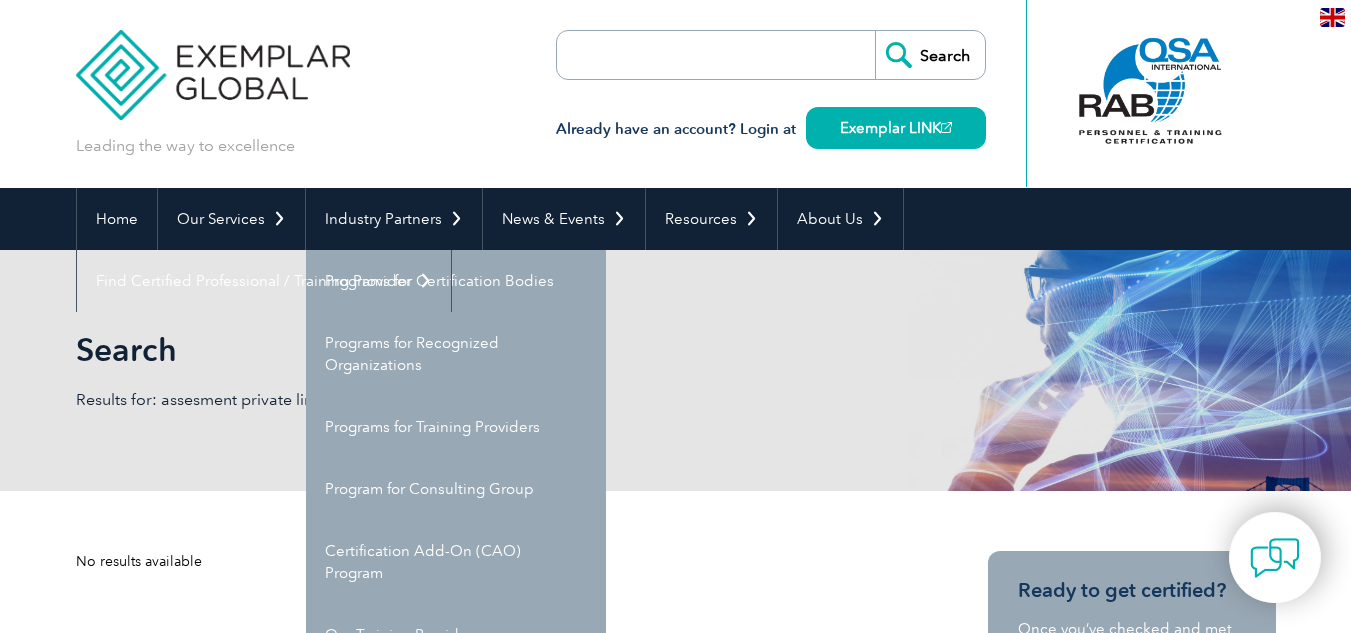 click on "Search
Results for: assesment private limited" at bounding box center (676, 370) 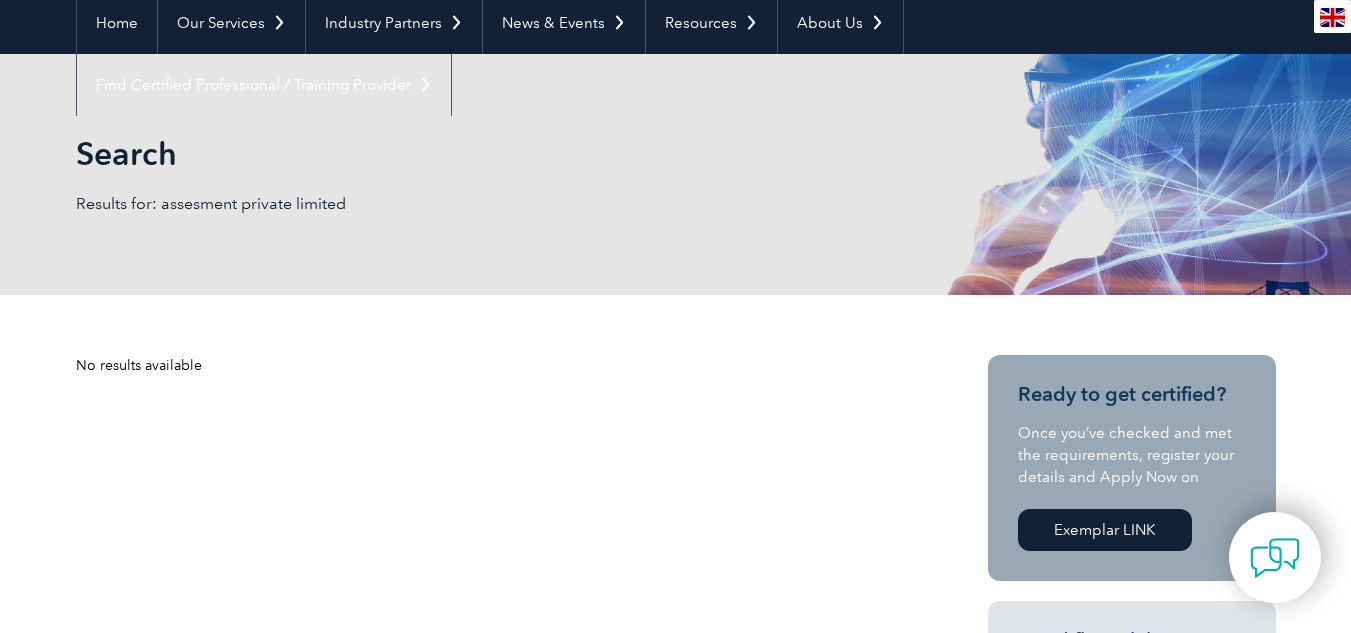 scroll, scrollTop: 200, scrollLeft: 0, axis: vertical 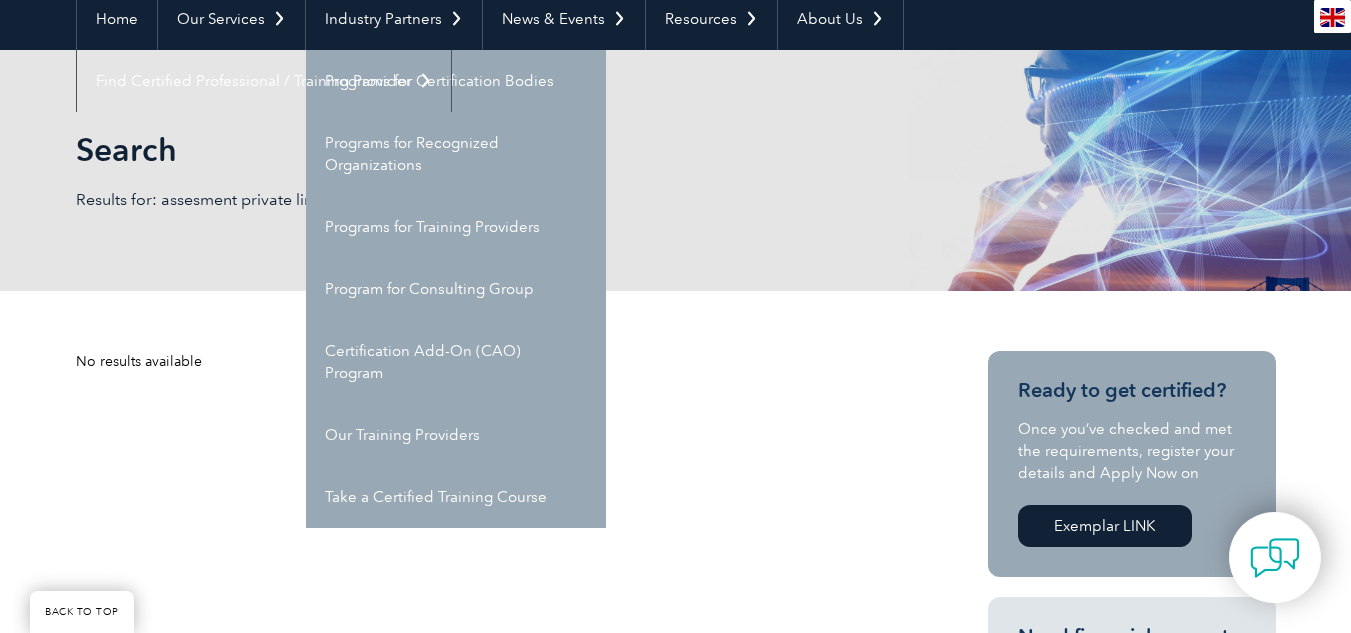 click on "Search
Results for: assesment private limited" at bounding box center (676, 170) 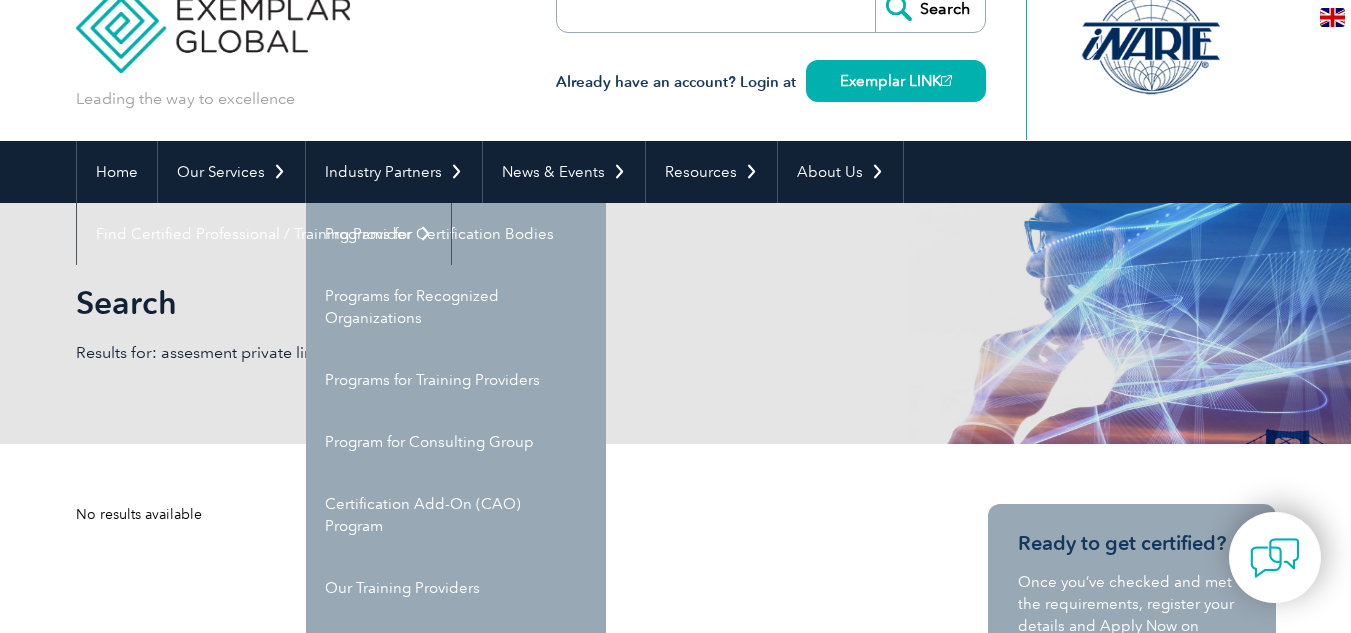 scroll, scrollTop: 0, scrollLeft: 0, axis: both 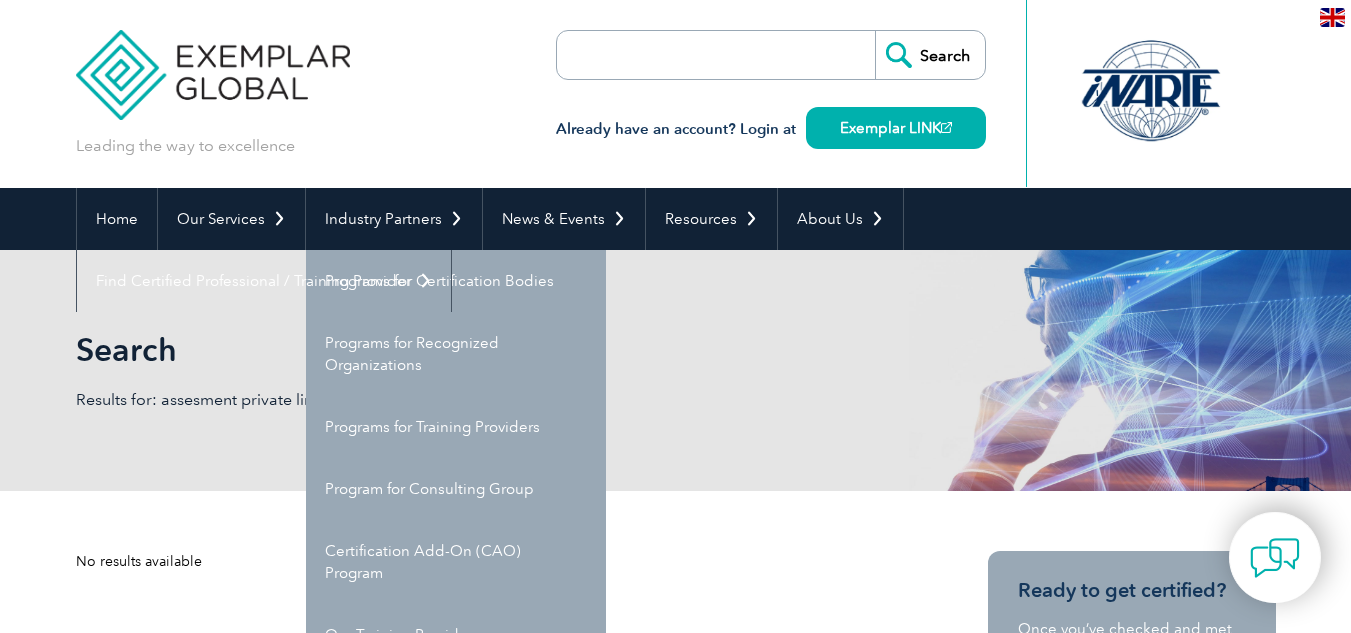 click at bounding box center [672, 55] 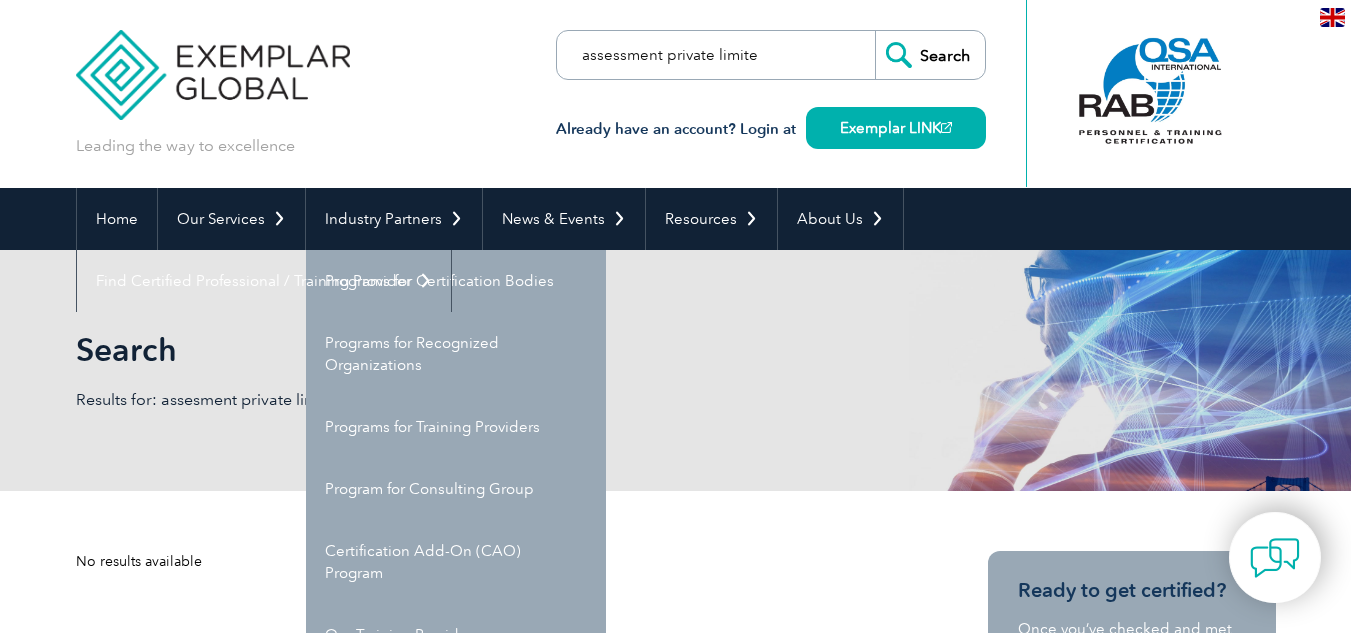 scroll, scrollTop: 0, scrollLeft: 4, axis: horizontal 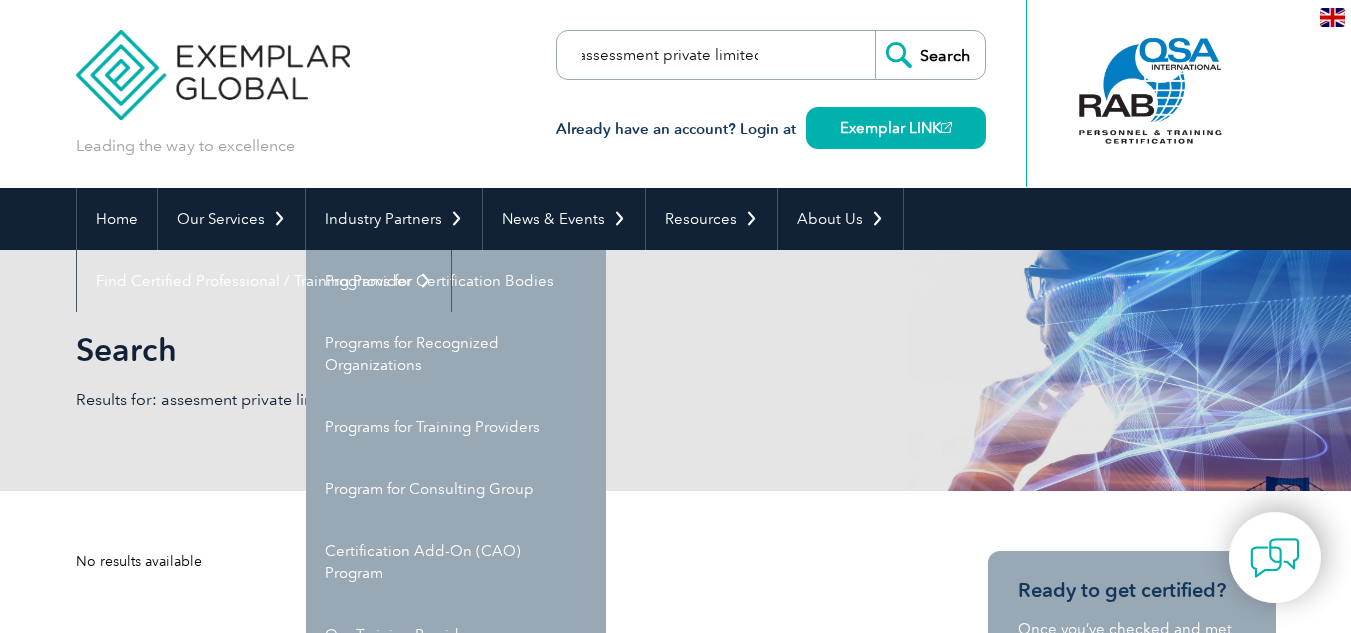 type on "assessment private limited" 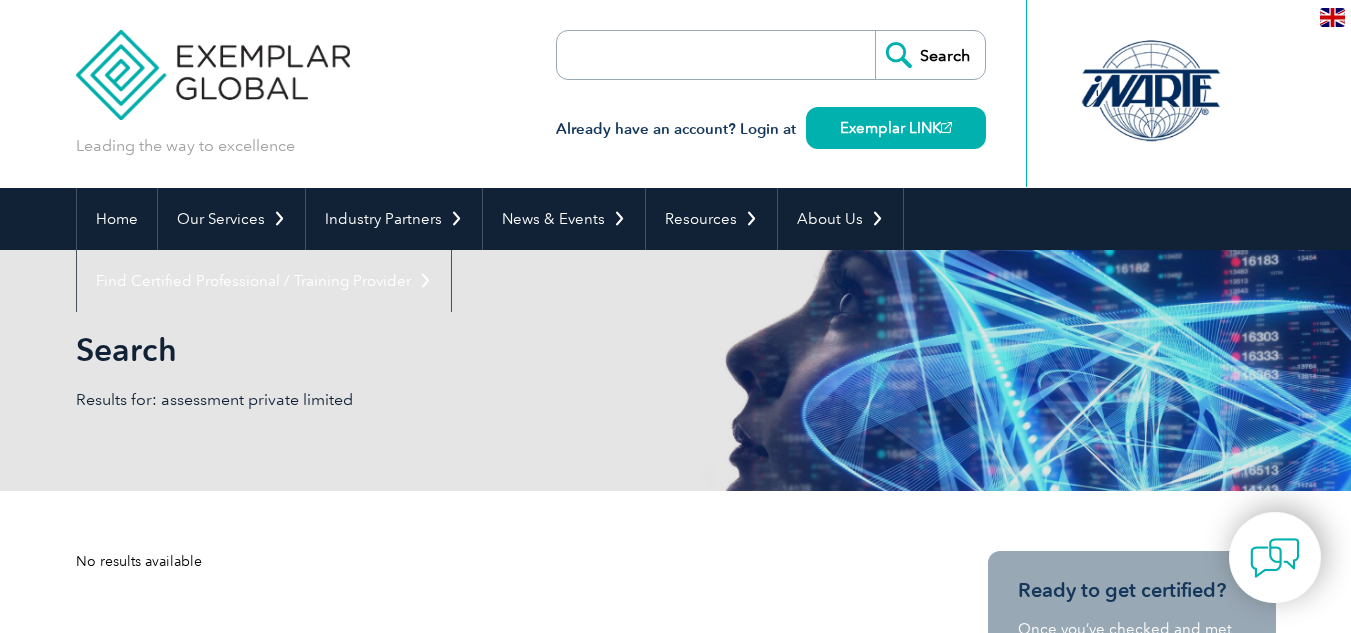 scroll, scrollTop: 0, scrollLeft: 0, axis: both 